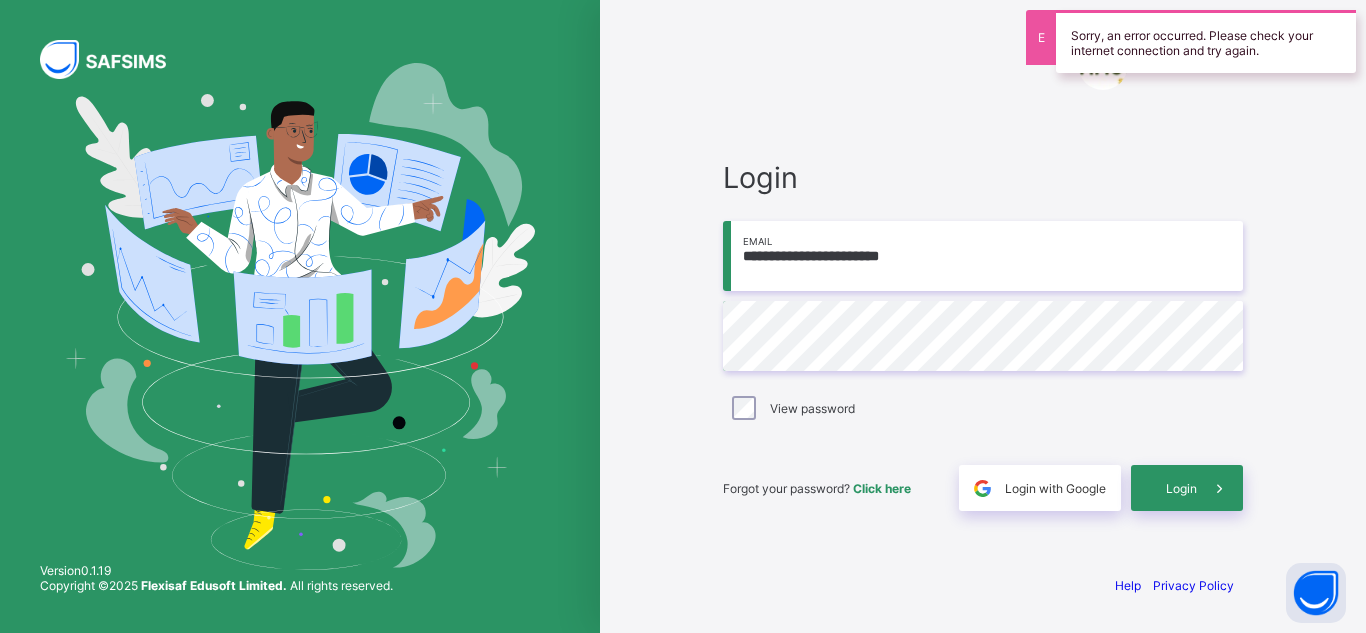 scroll, scrollTop: 0, scrollLeft: 0, axis: both 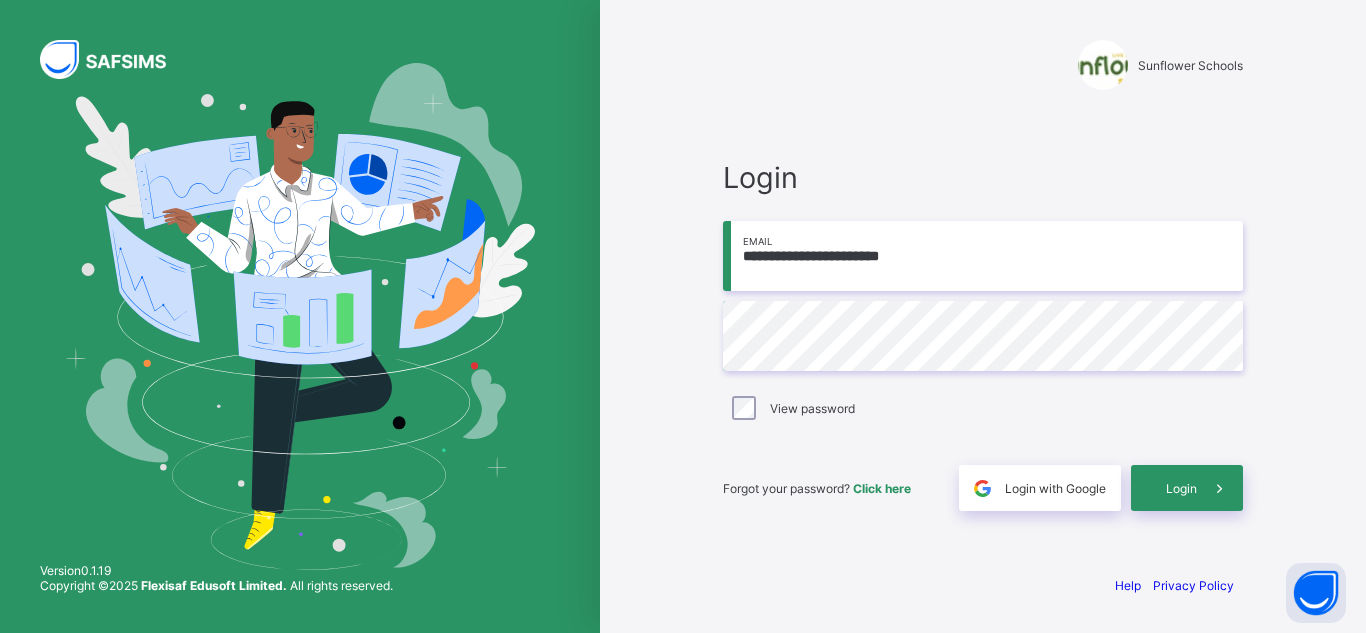 click on "**********" at bounding box center [983, 256] 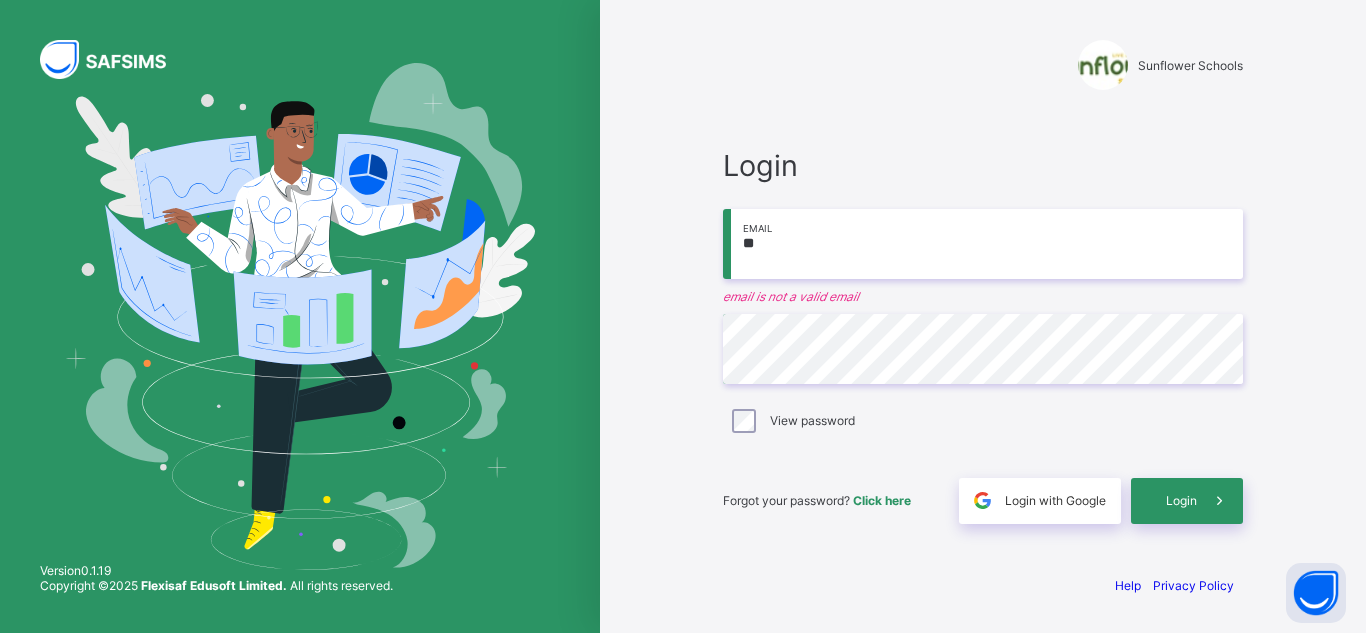 type on "*" 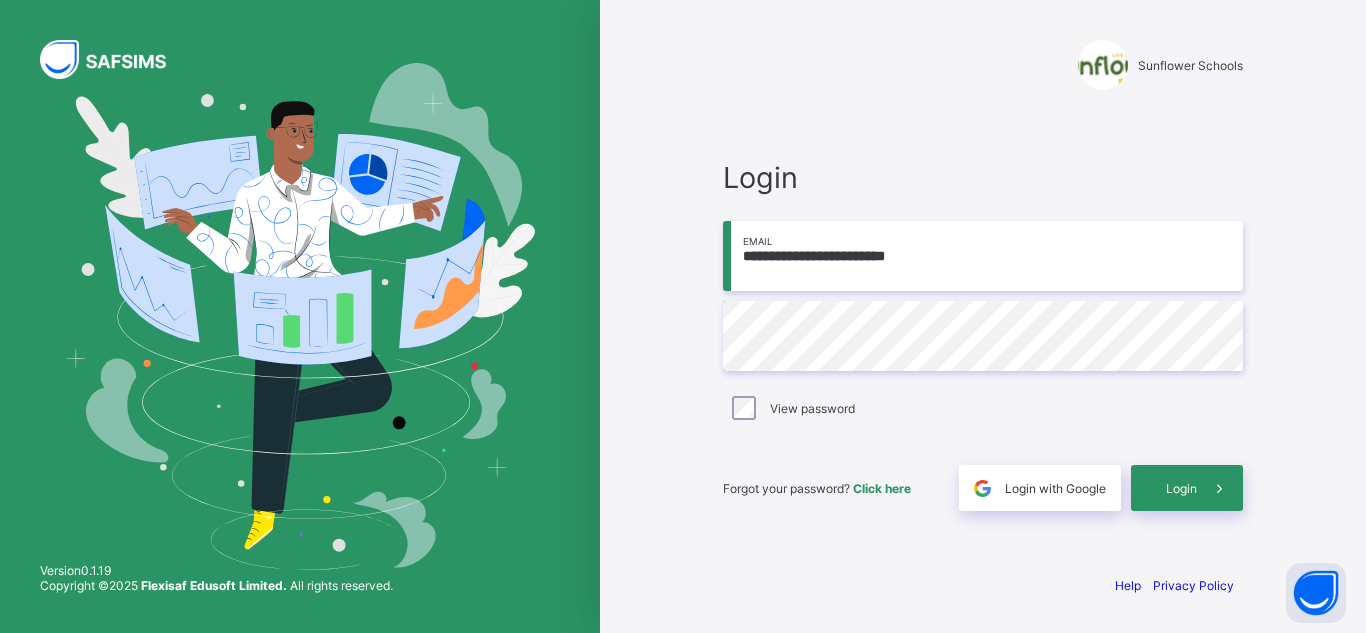 type on "**********" 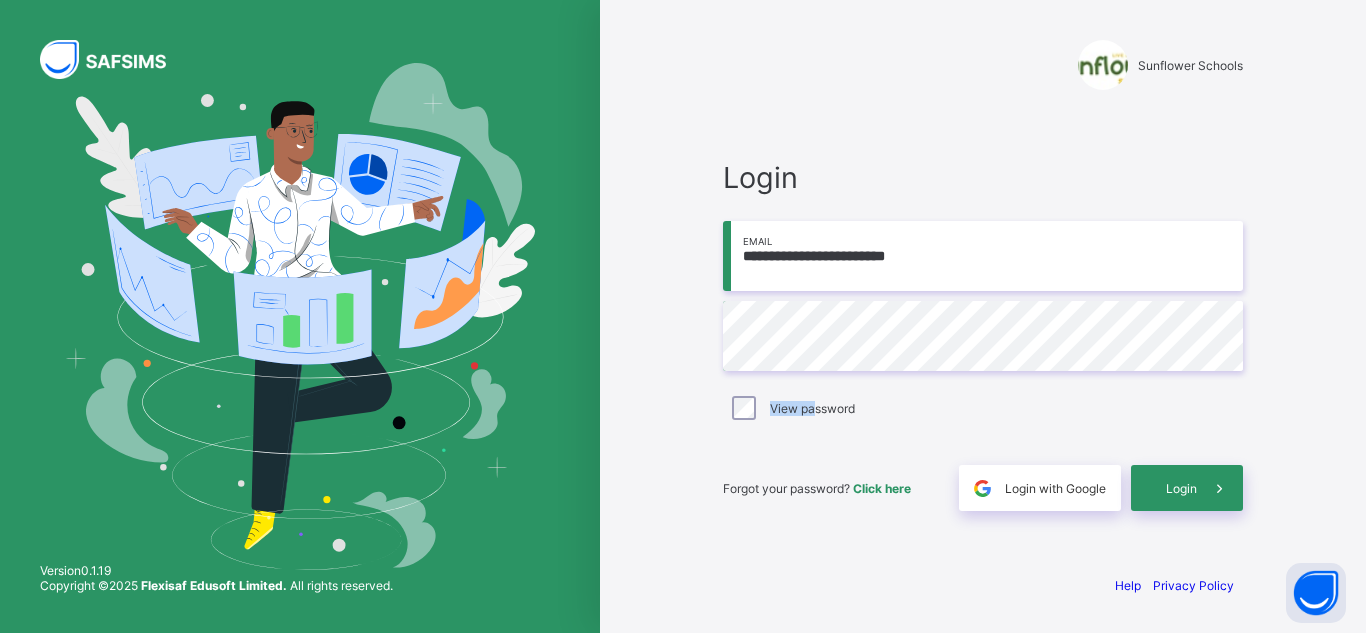 click on "**********" at bounding box center [983, 335] 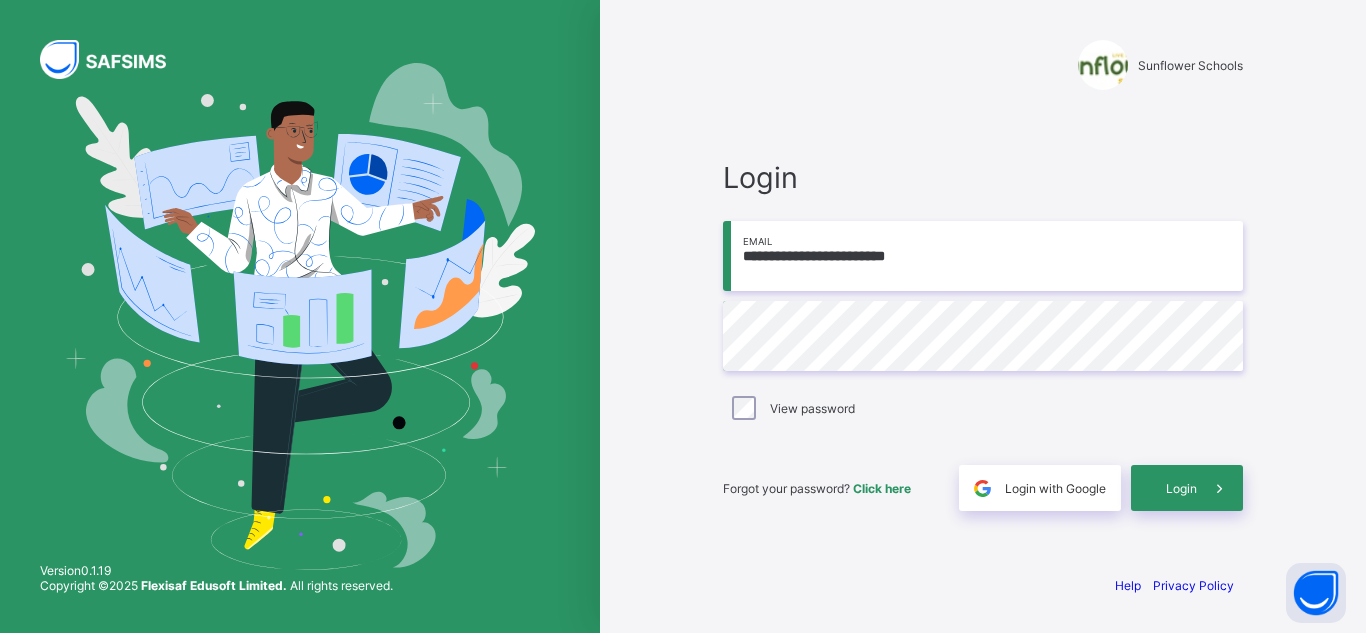 click on "View password" at bounding box center (812, 408) 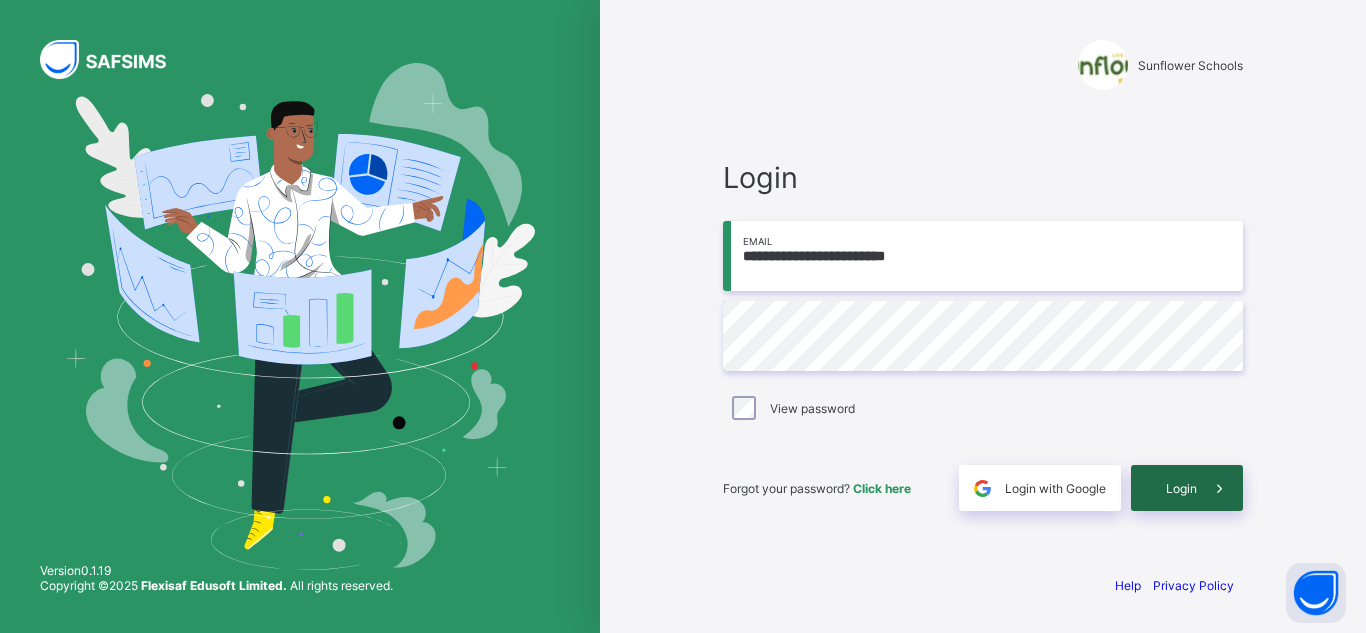 click on "Login" at bounding box center (1181, 488) 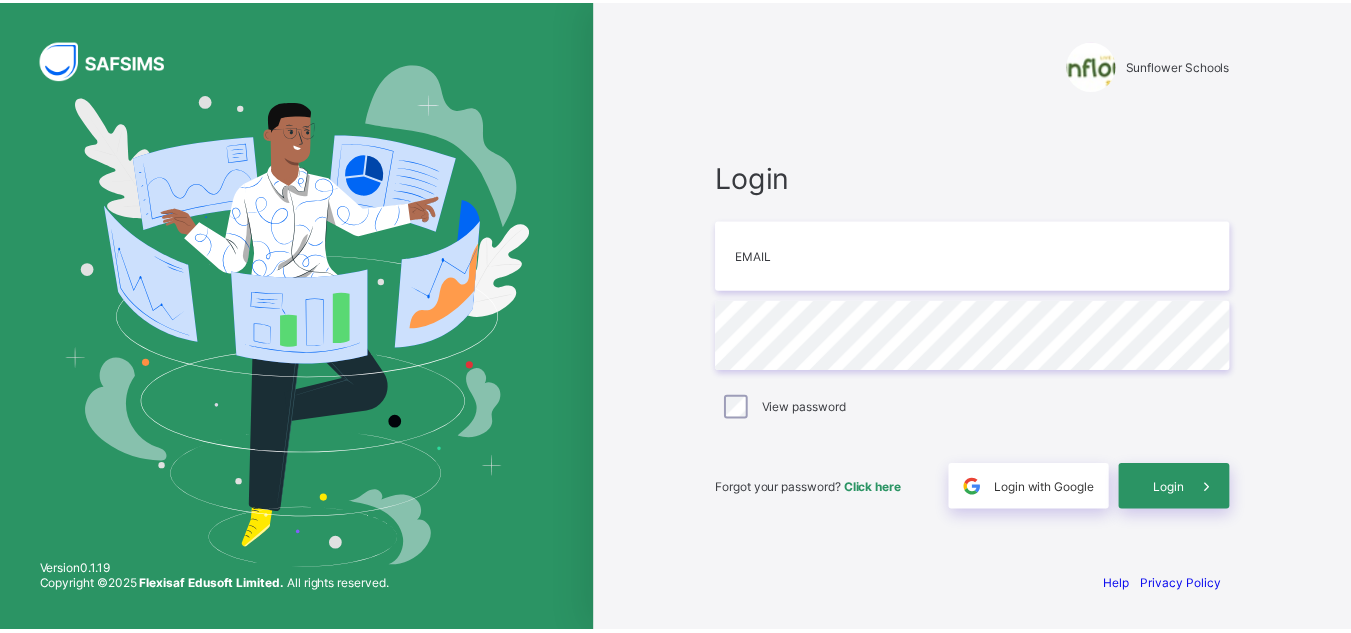 scroll, scrollTop: 0, scrollLeft: 0, axis: both 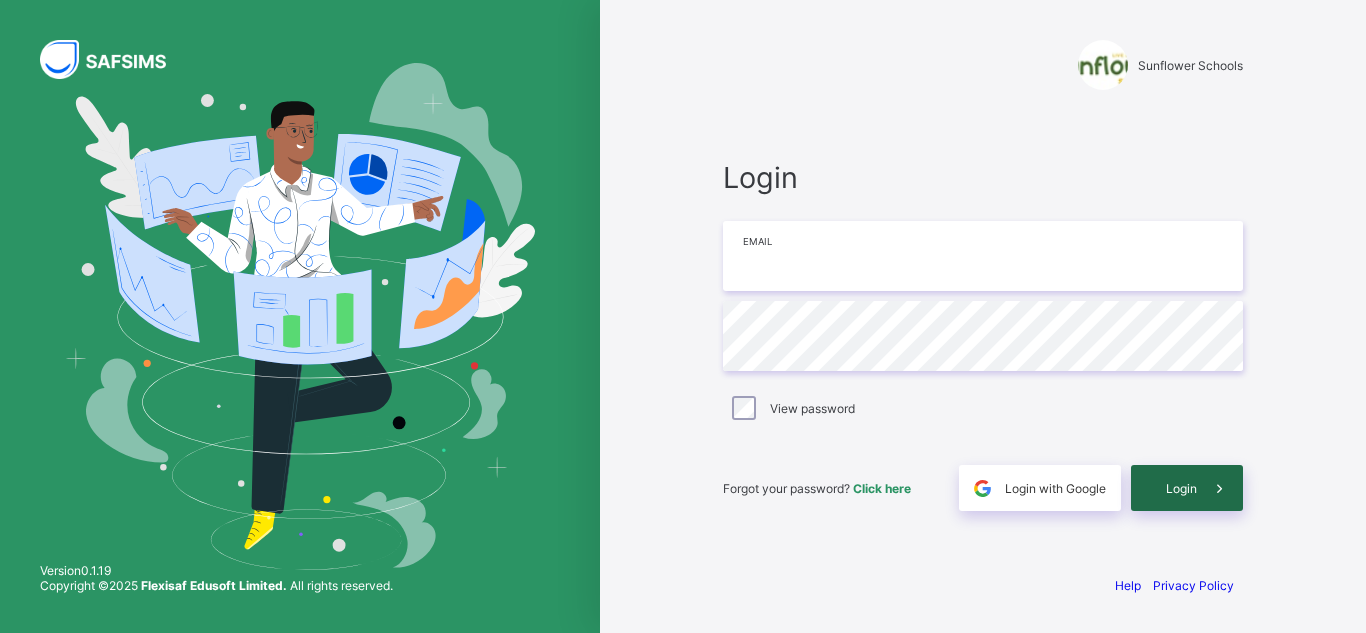 type on "**********" 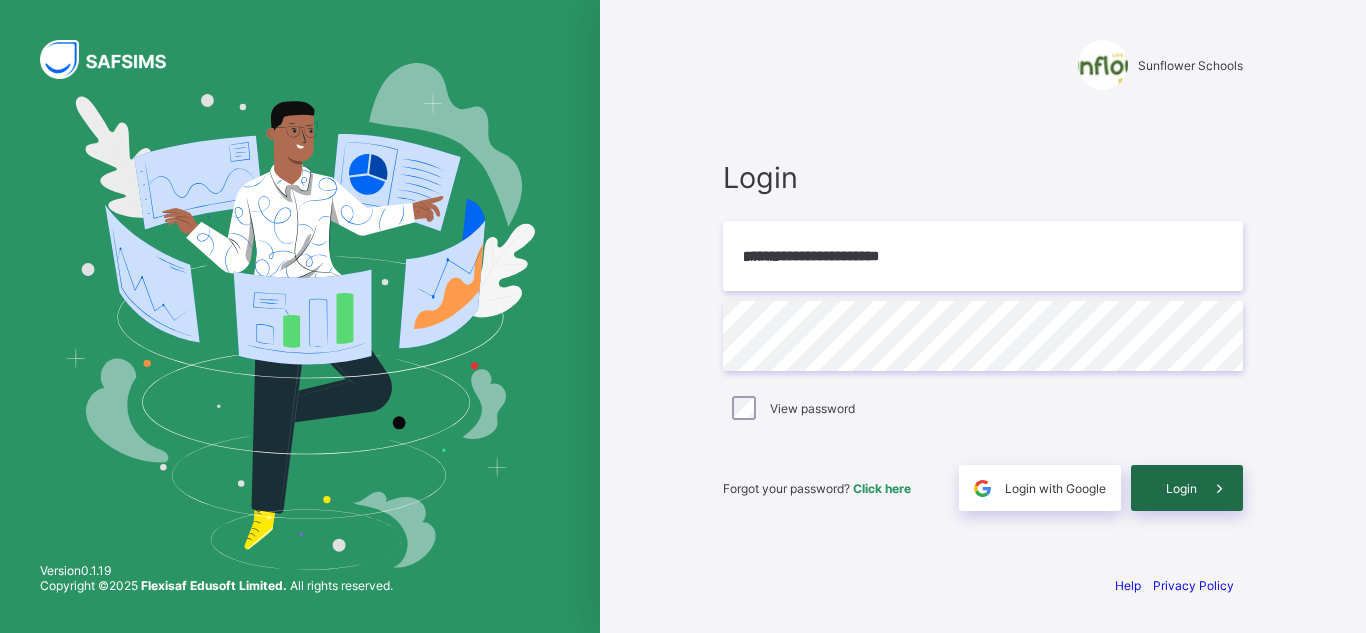 click on "Login" at bounding box center [1187, 488] 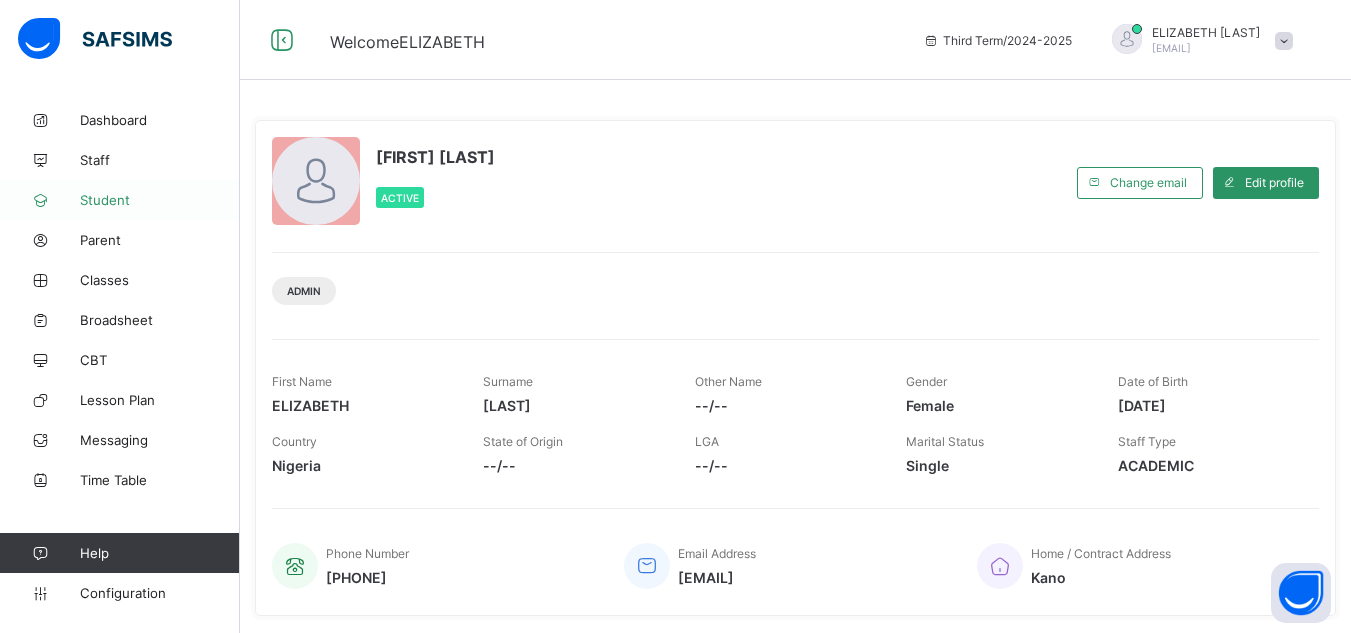 click on "Student" at bounding box center (160, 200) 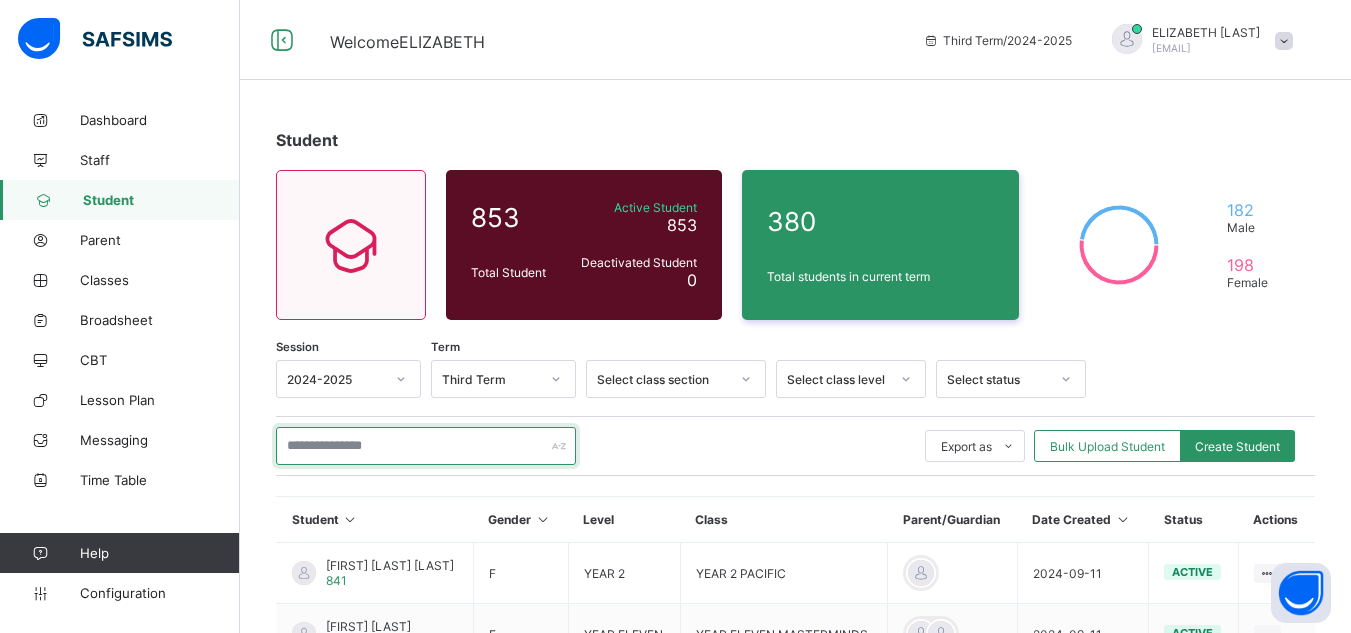 click at bounding box center (426, 446) 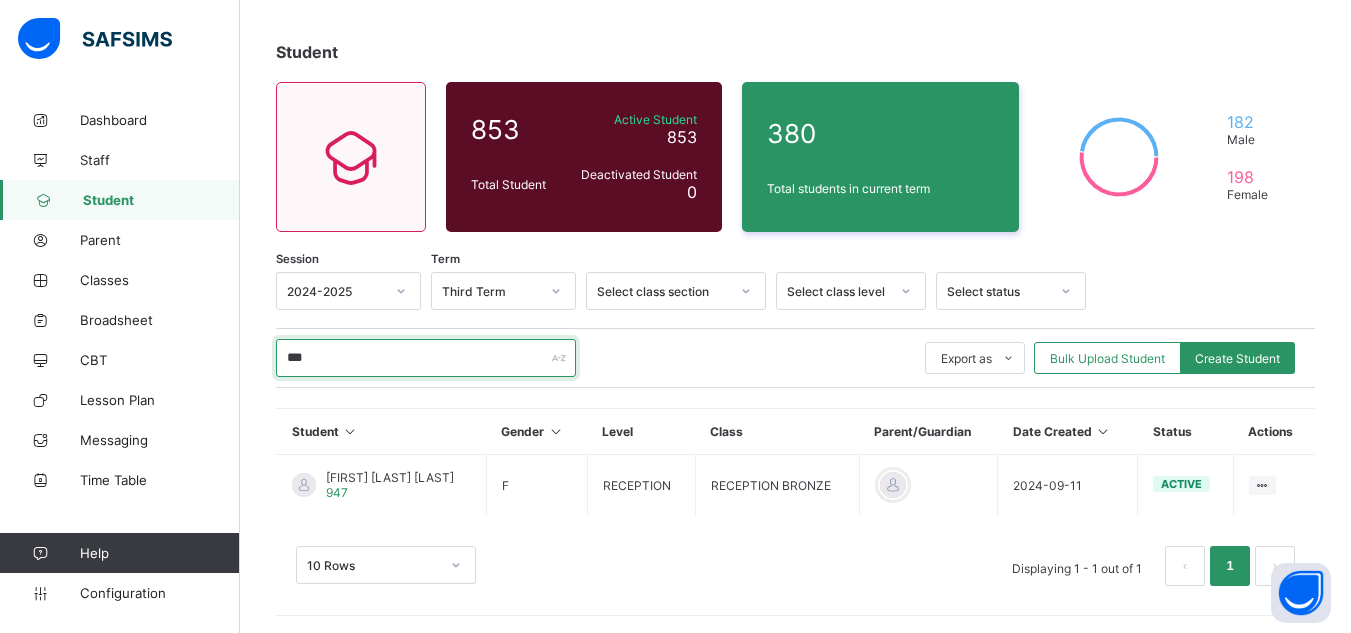 scroll, scrollTop: 91, scrollLeft: 0, axis: vertical 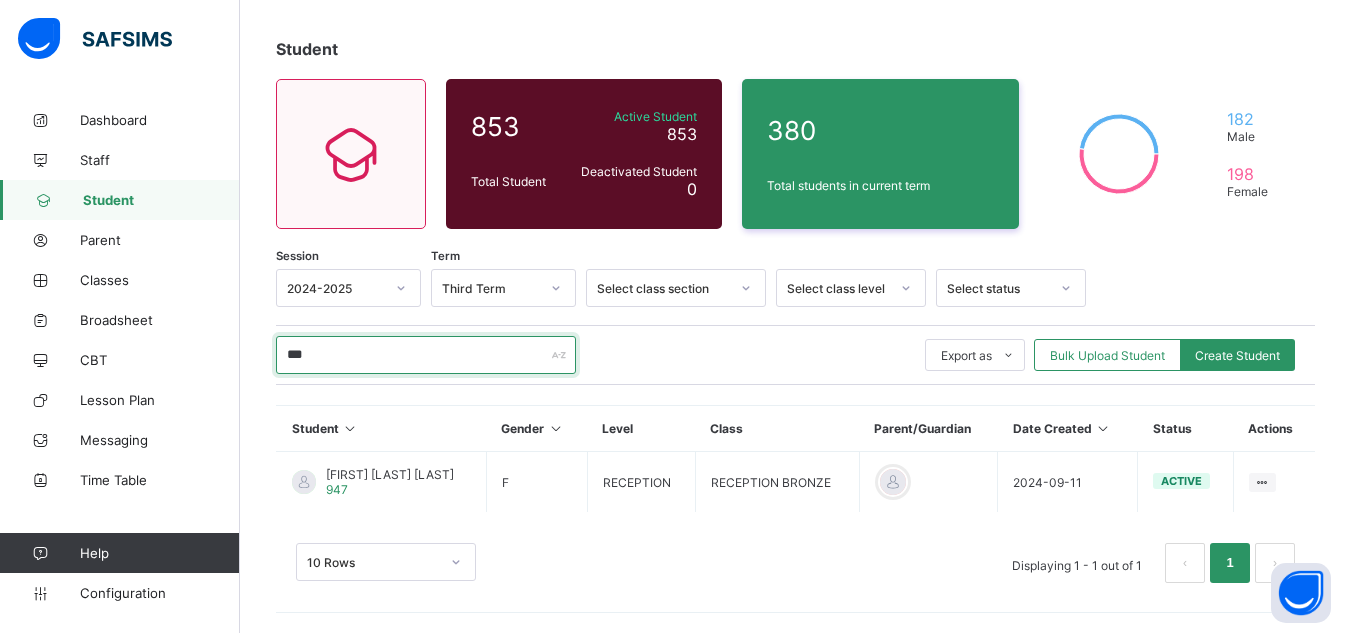 click on "***" at bounding box center (426, 355) 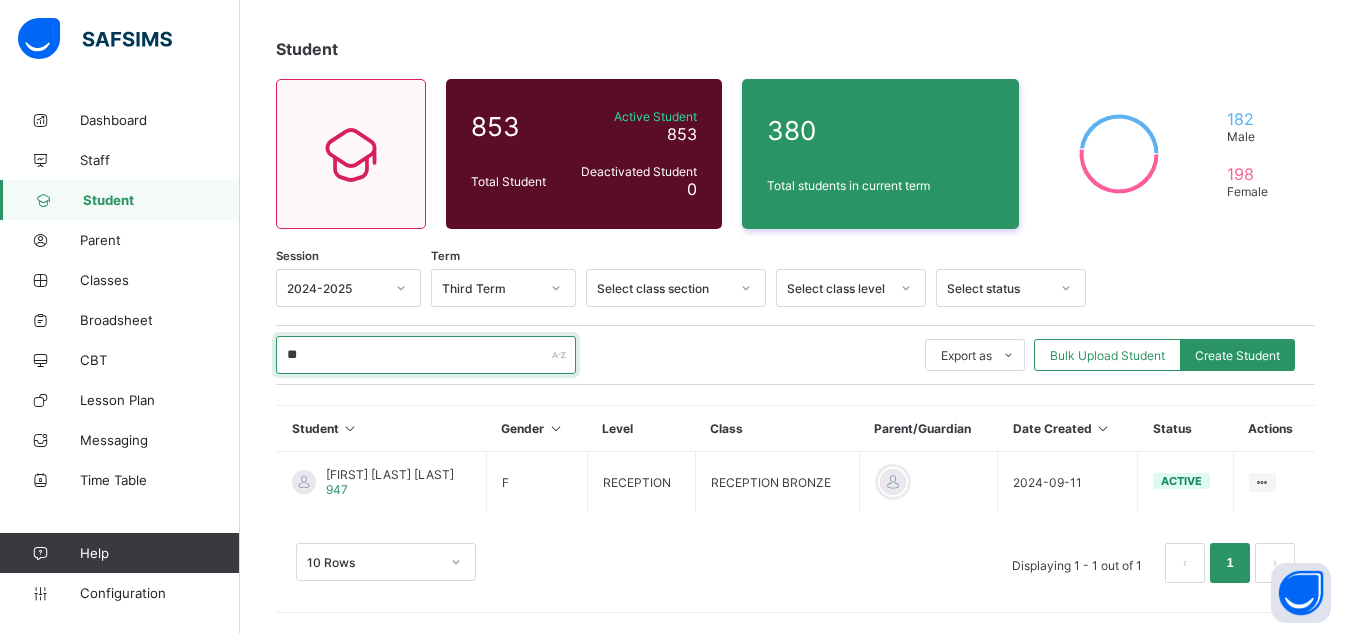 type on "*" 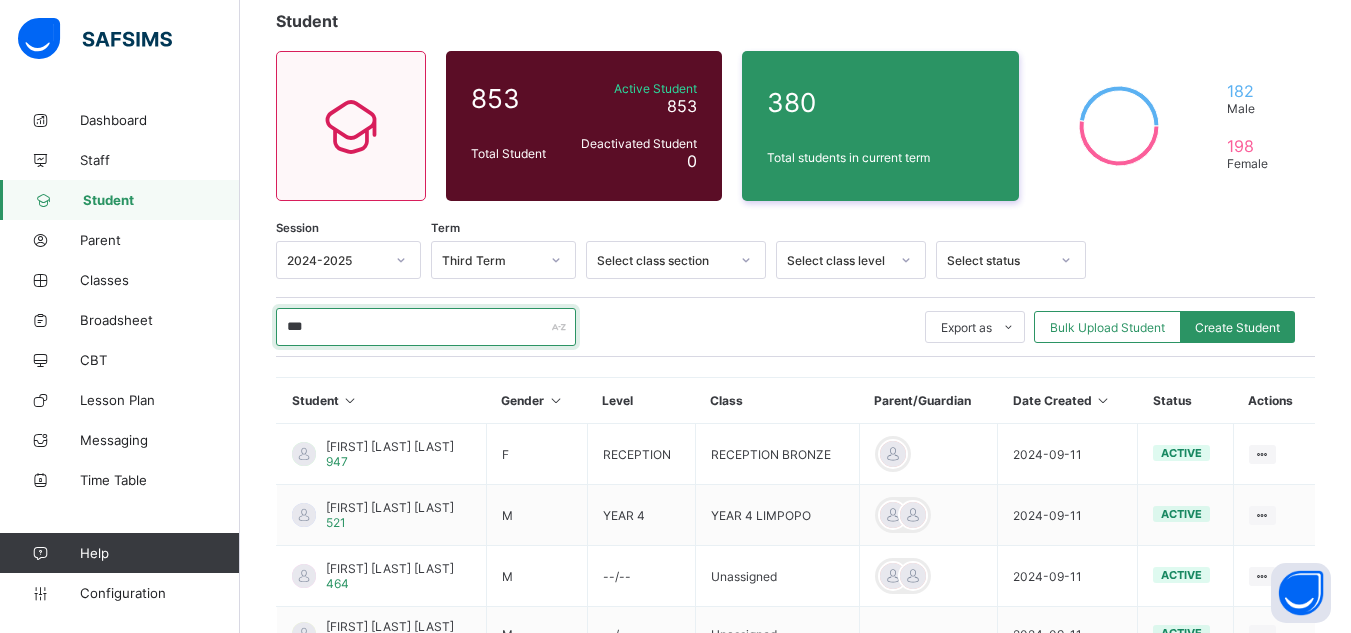scroll, scrollTop: 131, scrollLeft: 0, axis: vertical 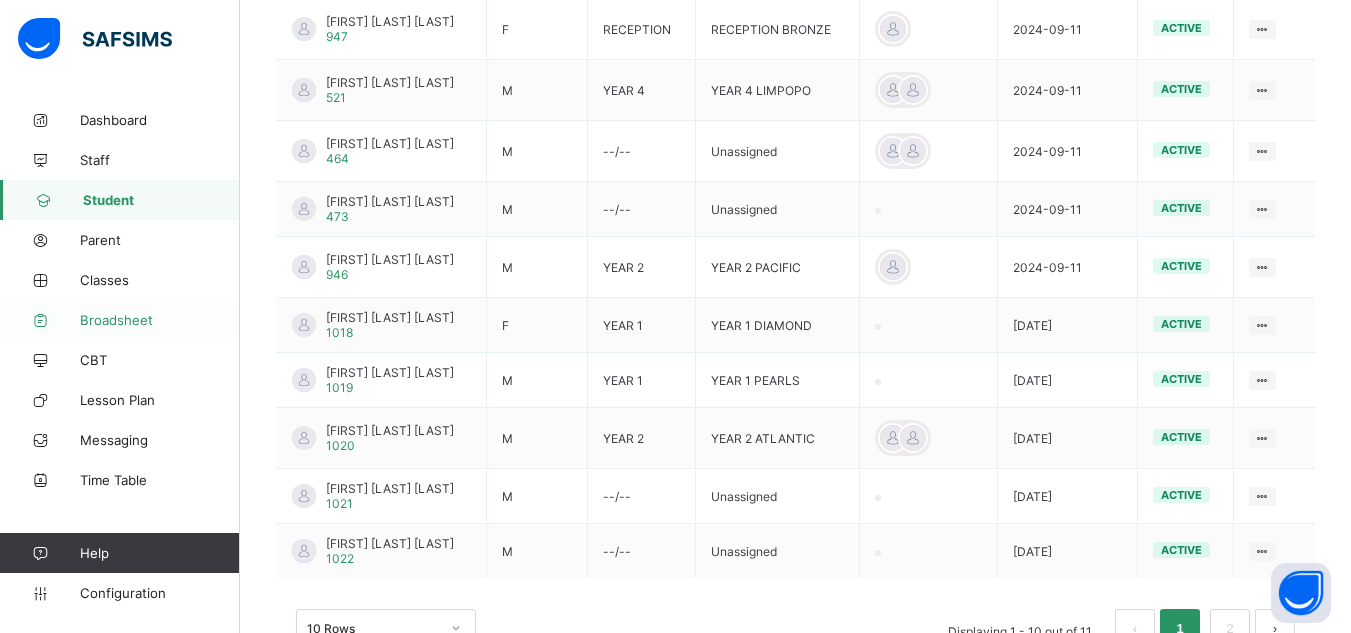 type on "***" 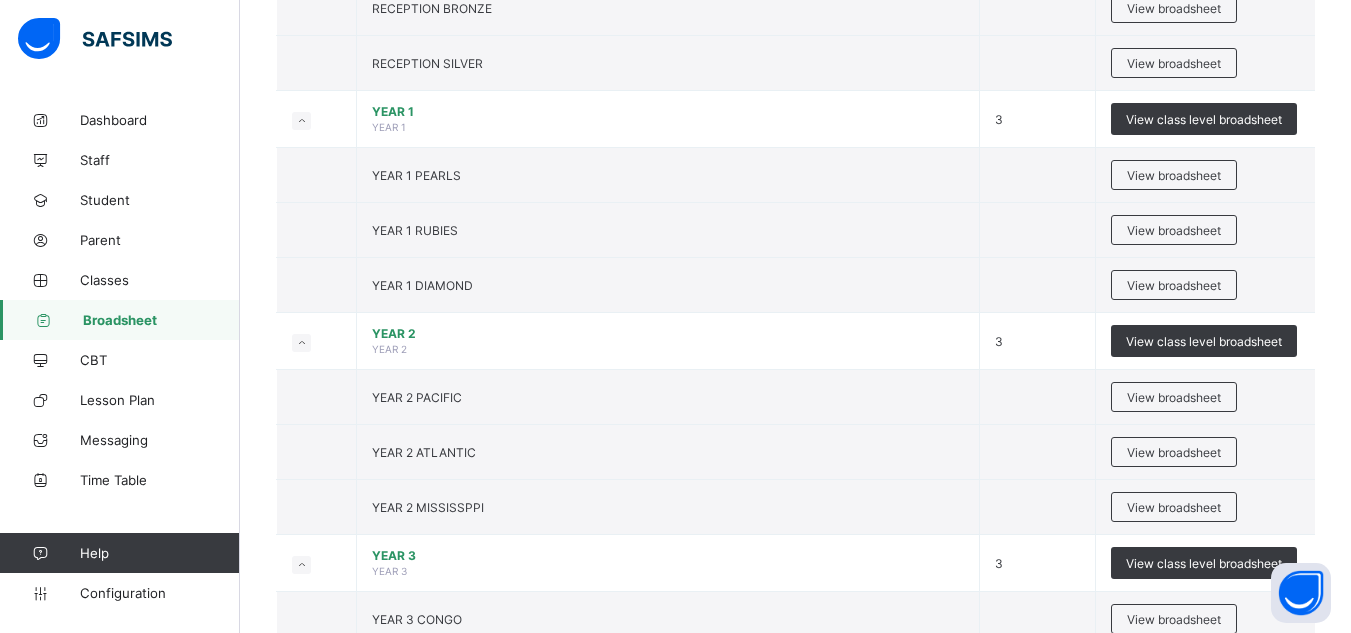 scroll, scrollTop: 840, scrollLeft: 0, axis: vertical 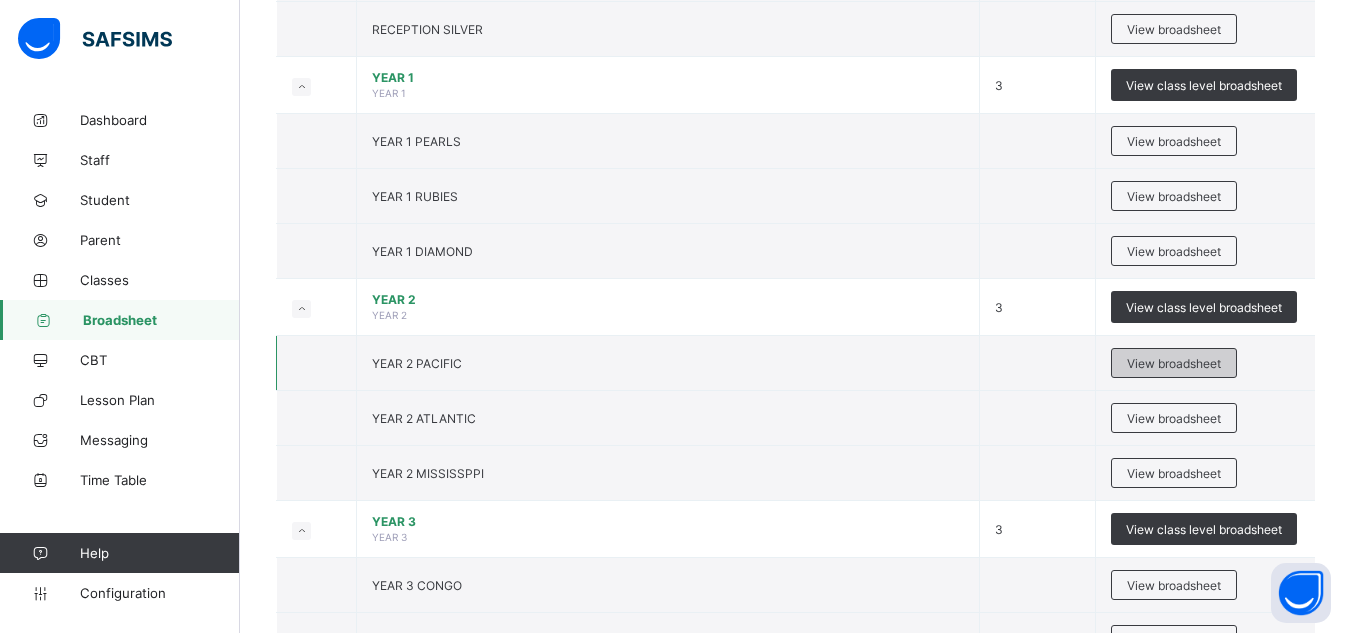 click on "View broadsheet" at bounding box center (1174, 363) 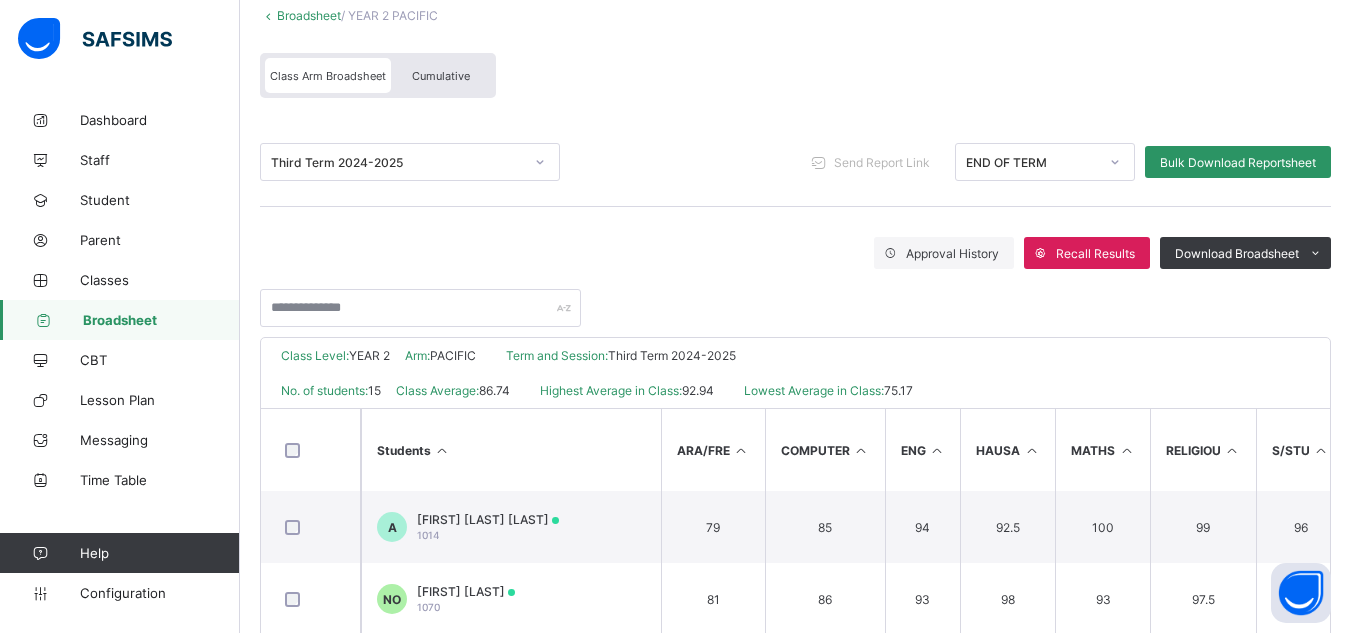 scroll, scrollTop: 128, scrollLeft: 0, axis: vertical 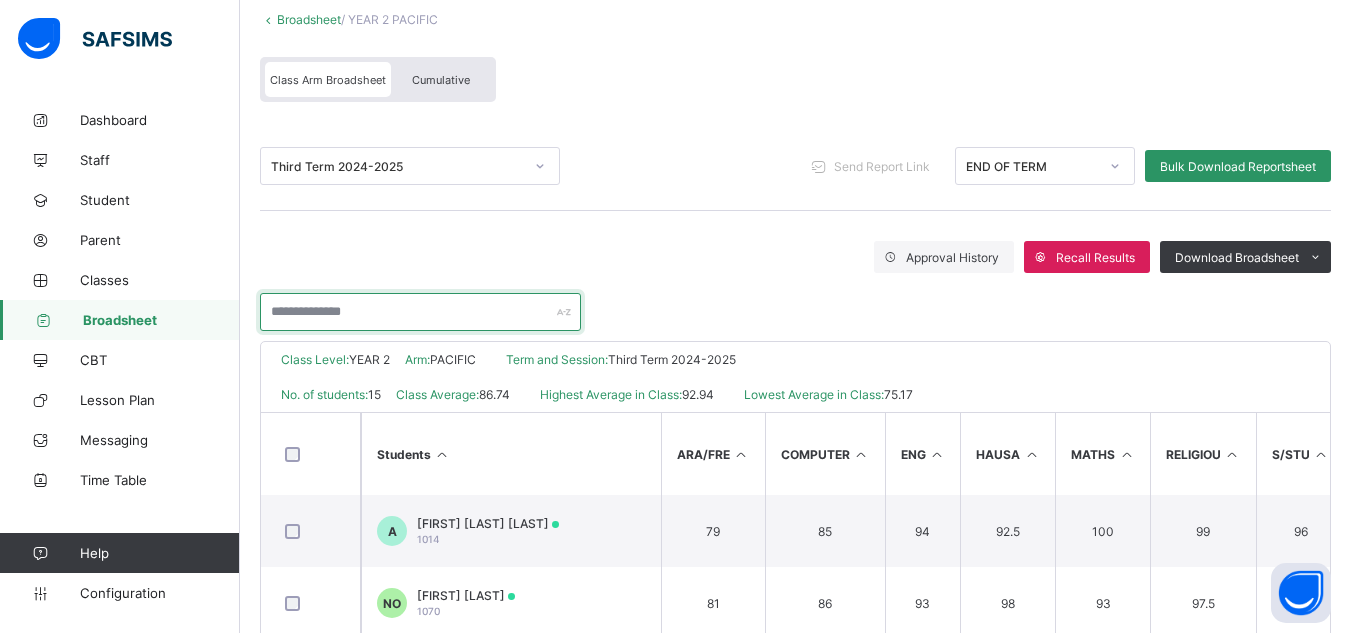 click at bounding box center [420, 312] 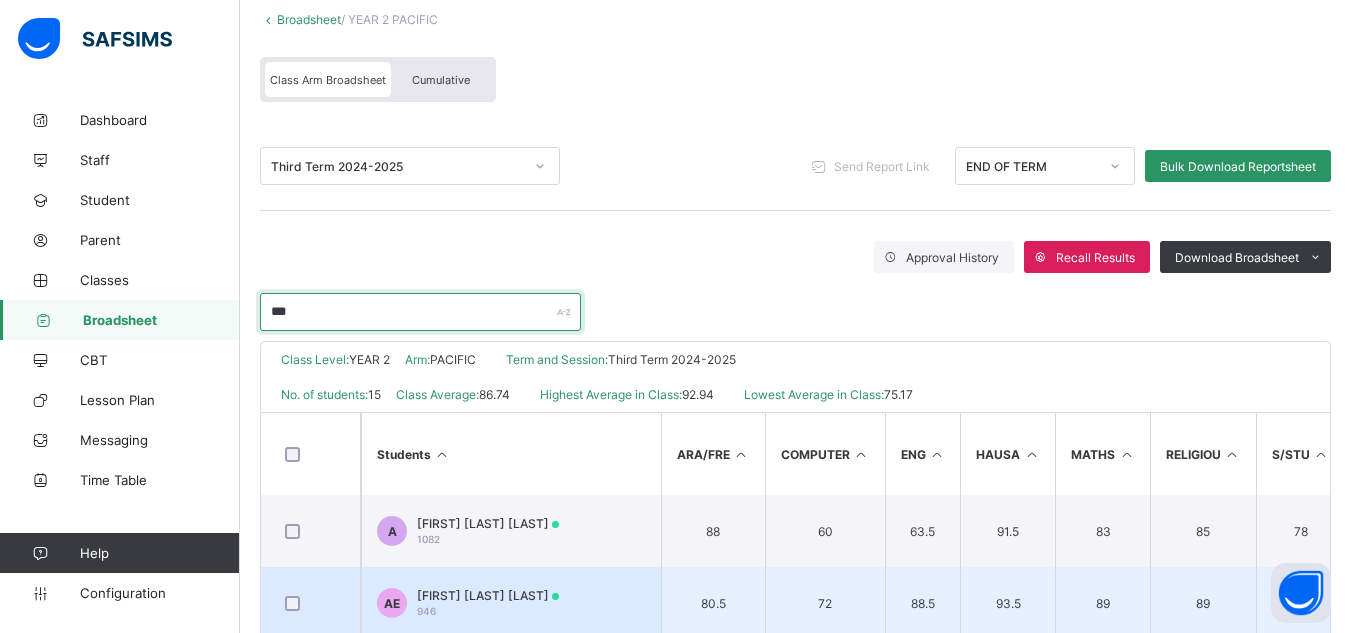 type on "***" 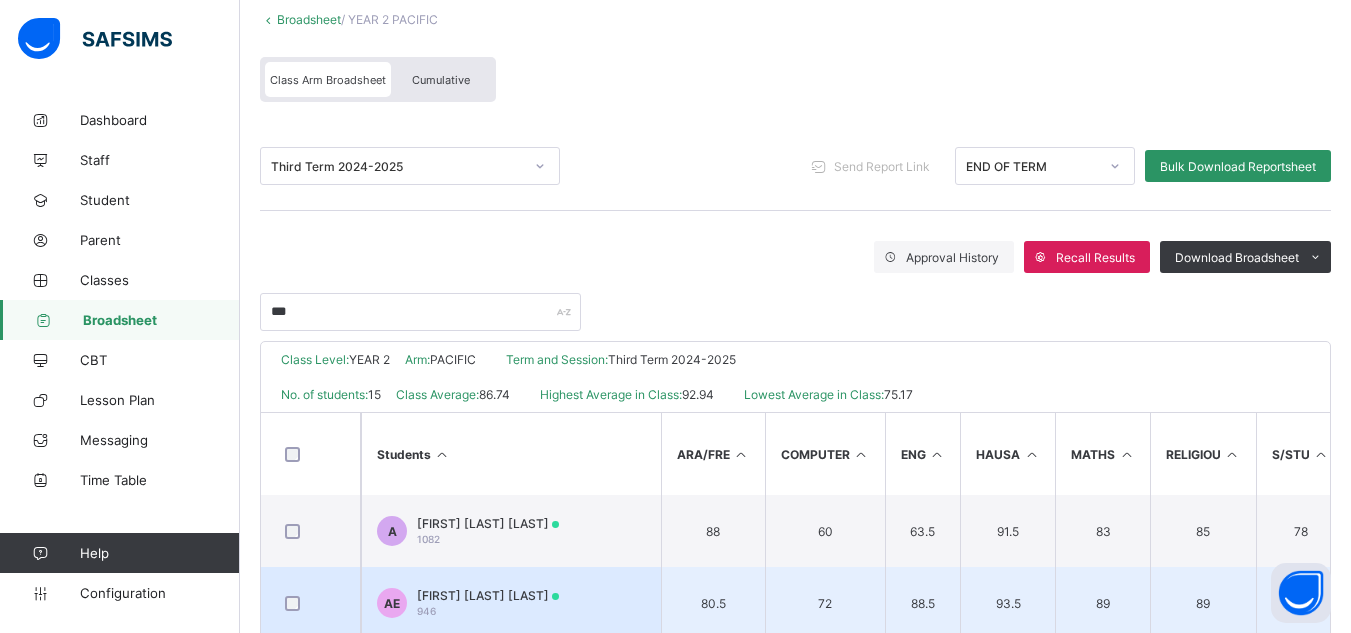 click on "AKACHUKWU EMMANUEL EZE   946" at bounding box center [488, 603] 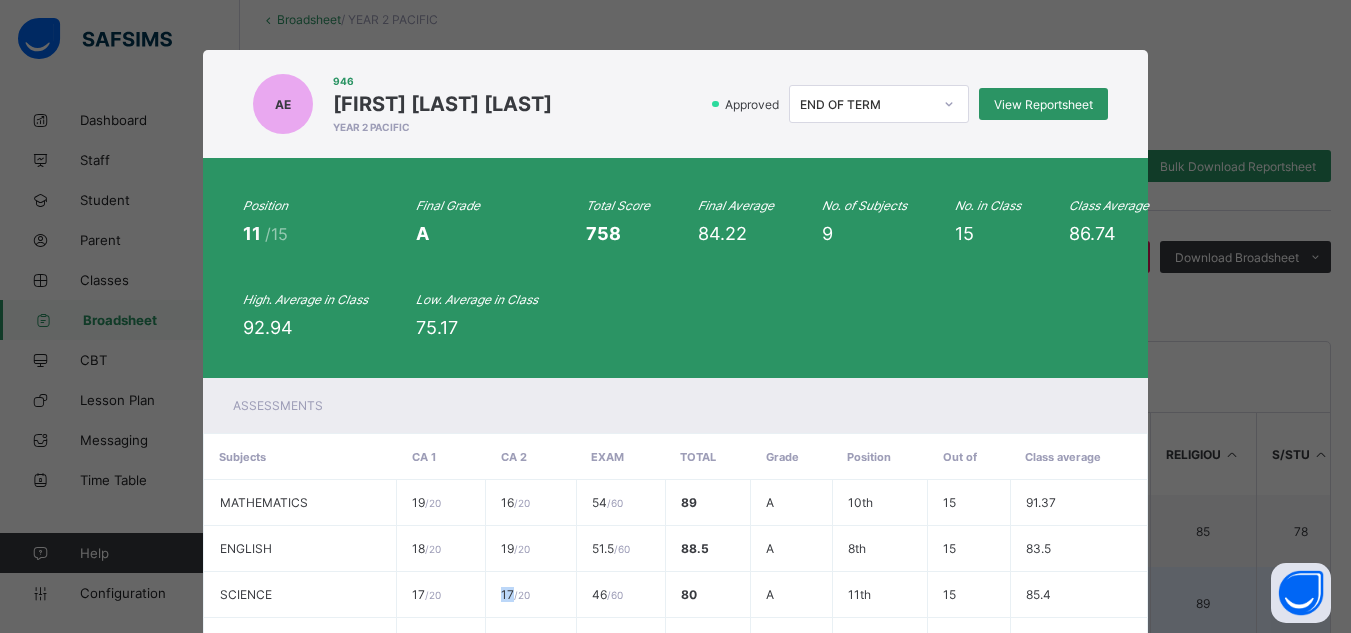 click on "17 / 20" at bounding box center [531, 595] 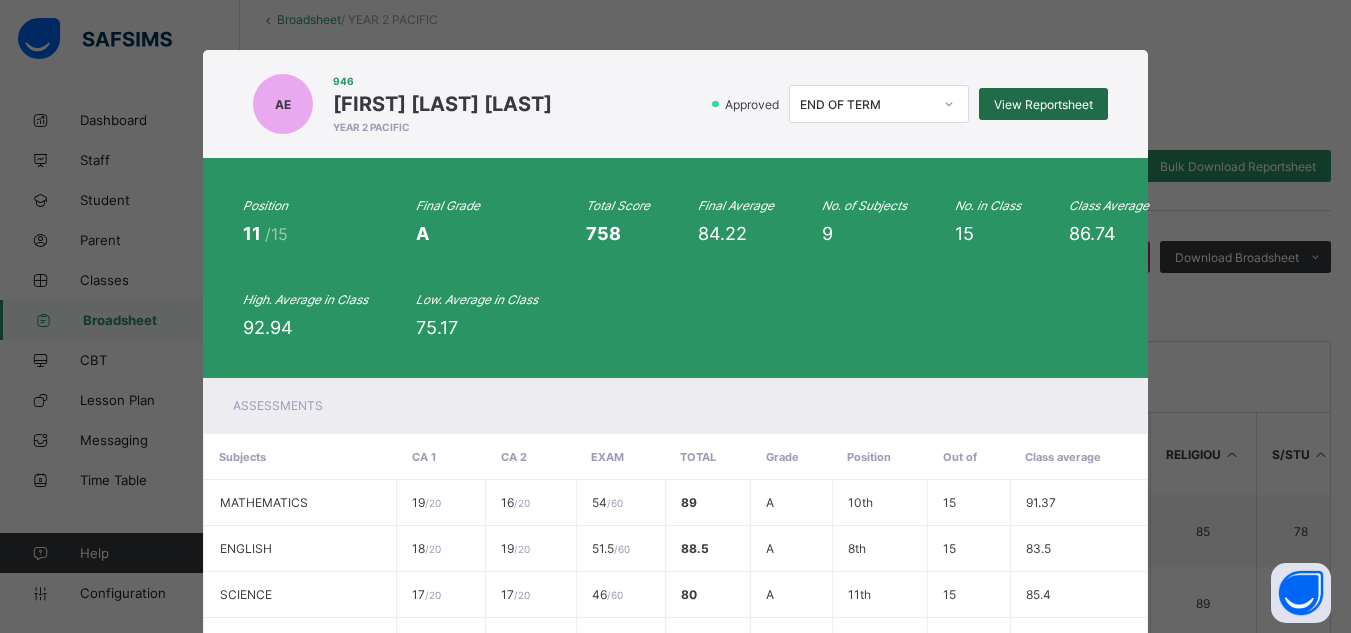 click on "View Reportsheet" at bounding box center [1043, 104] 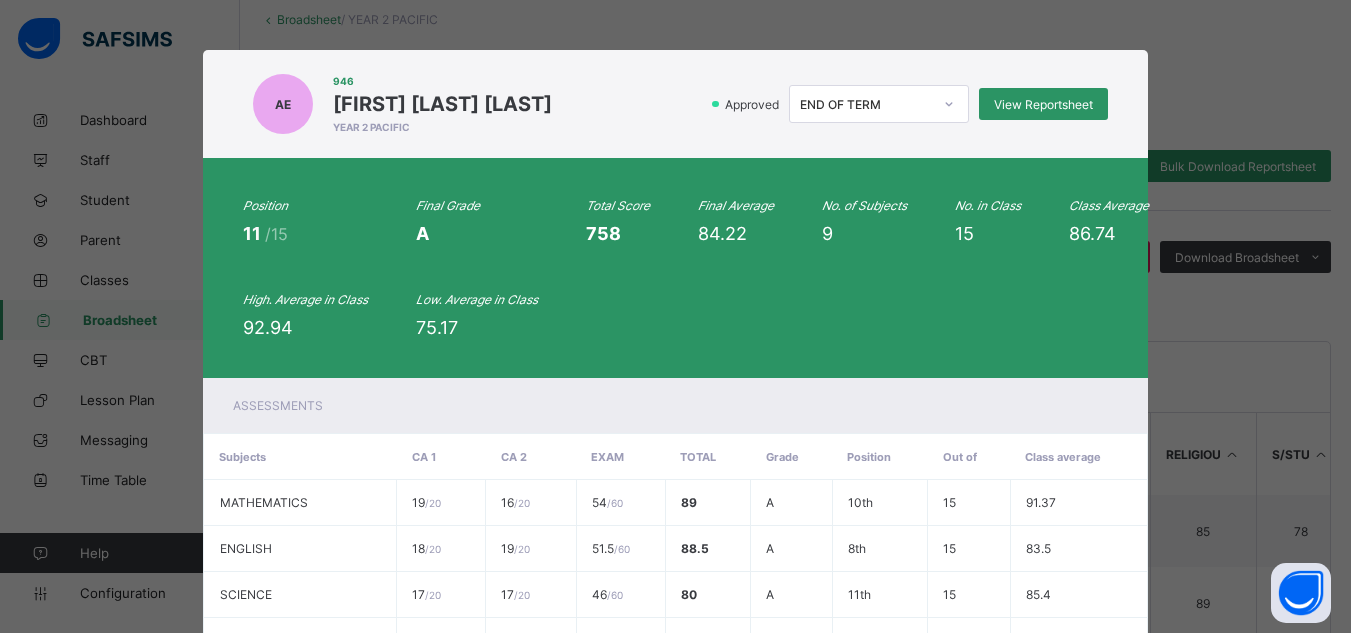 click on "Assessments" at bounding box center [676, 405] 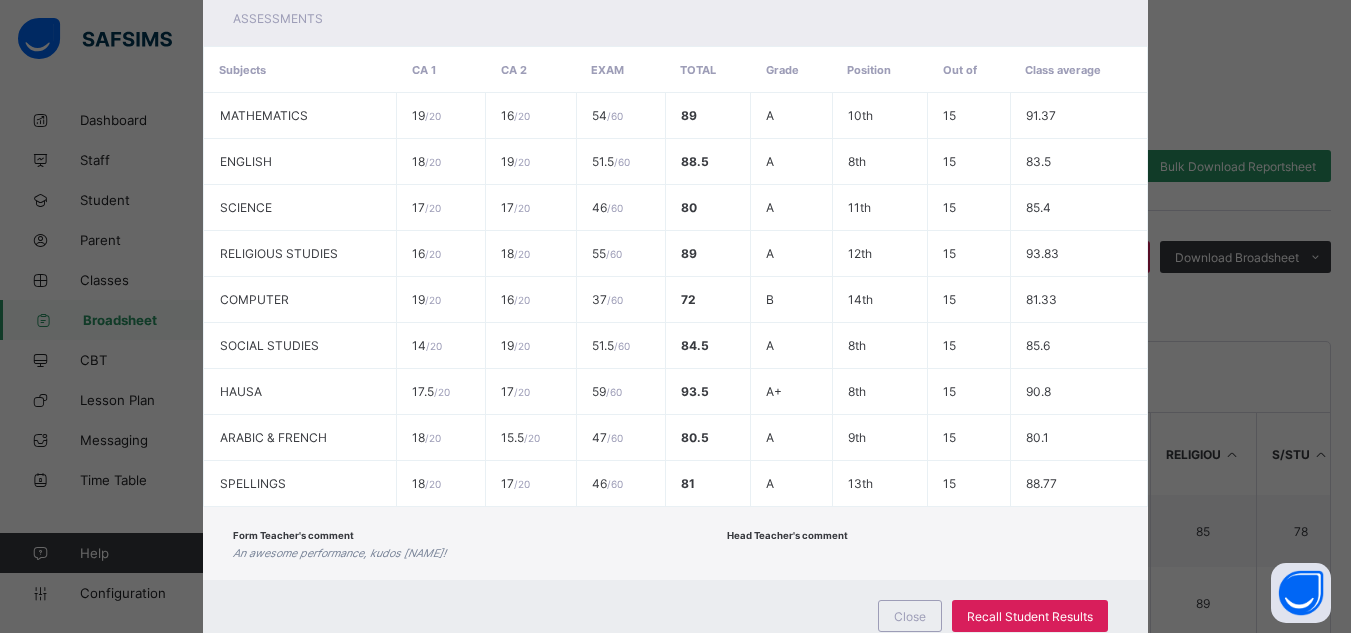 scroll, scrollTop: 455, scrollLeft: 0, axis: vertical 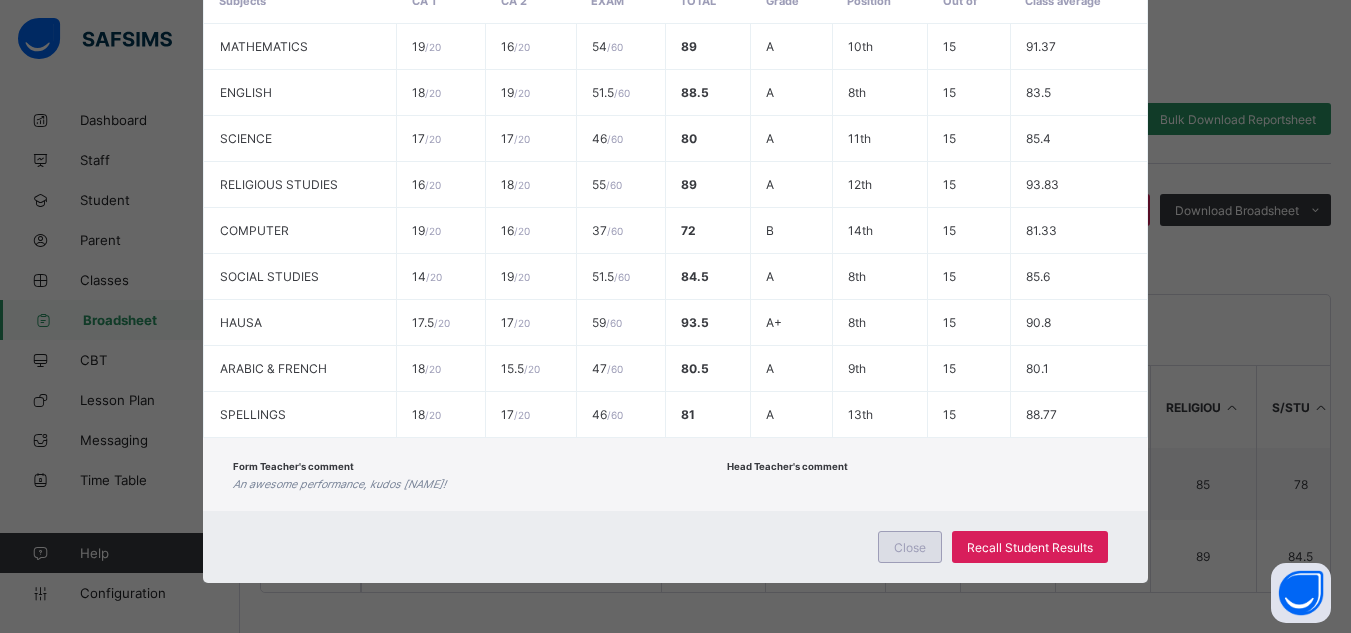 click on "Close" at bounding box center (910, 547) 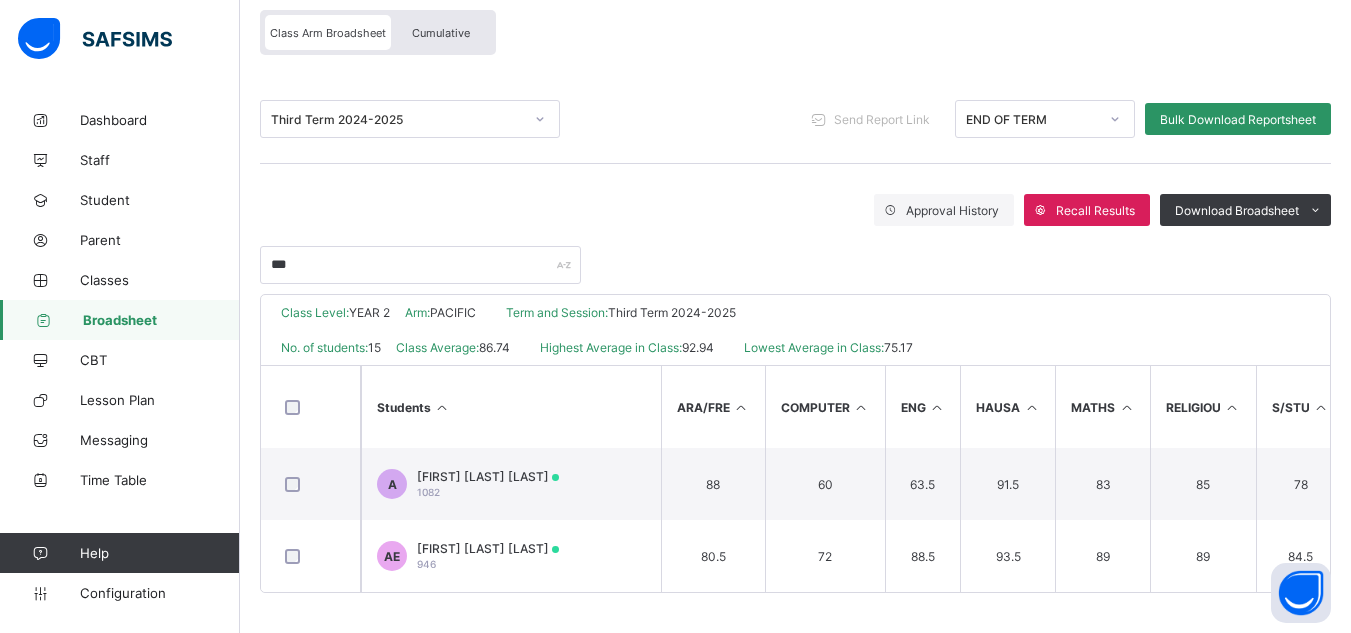 click on "Broadsheet" at bounding box center (161, 320) 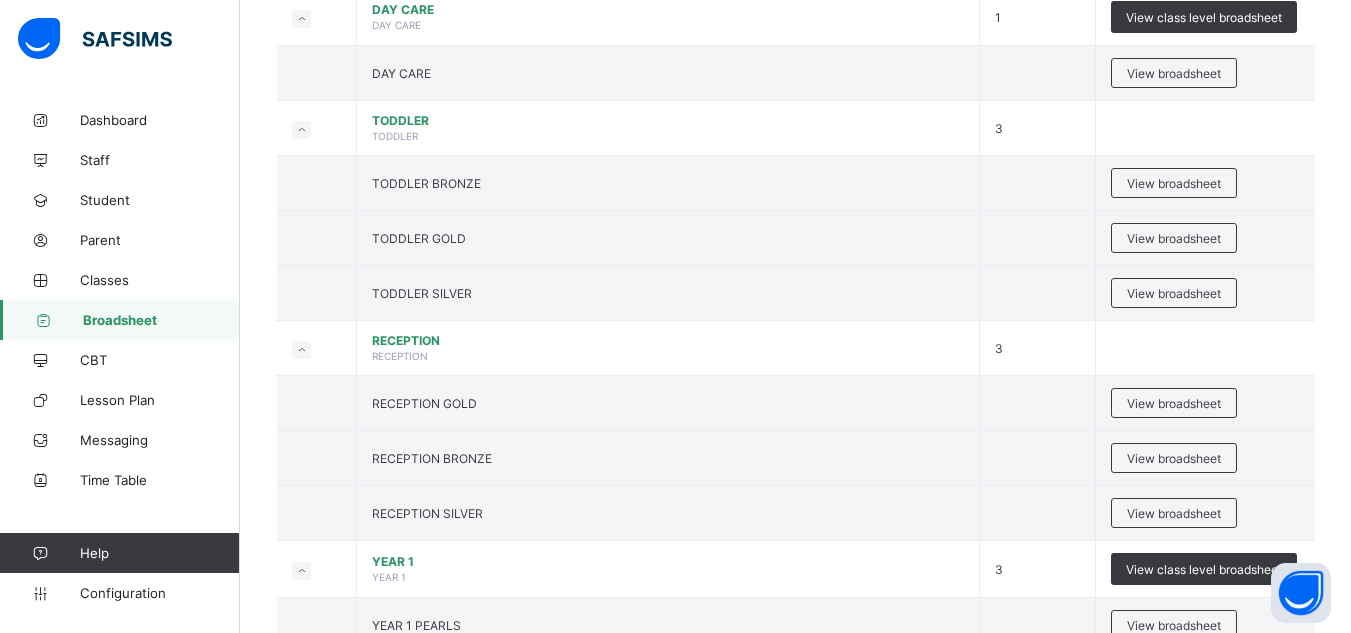 scroll, scrollTop: 360, scrollLeft: 0, axis: vertical 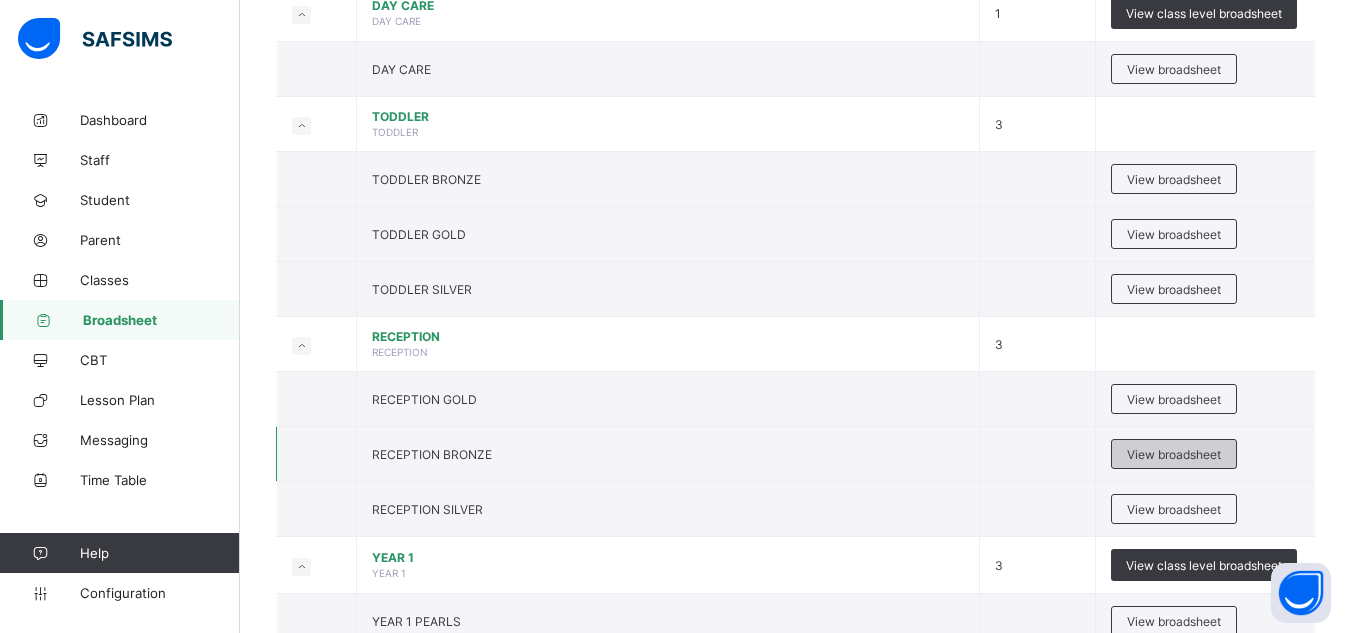 click on "View broadsheet" at bounding box center (1174, 454) 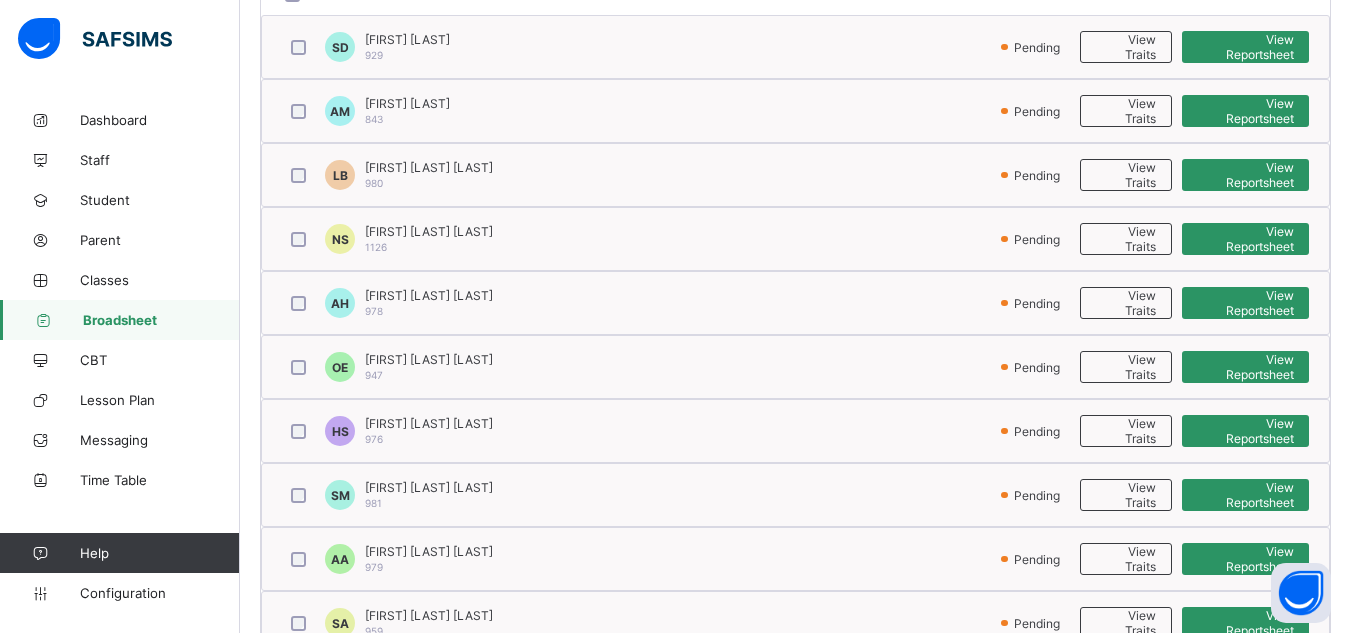 scroll, scrollTop: 560, scrollLeft: 0, axis: vertical 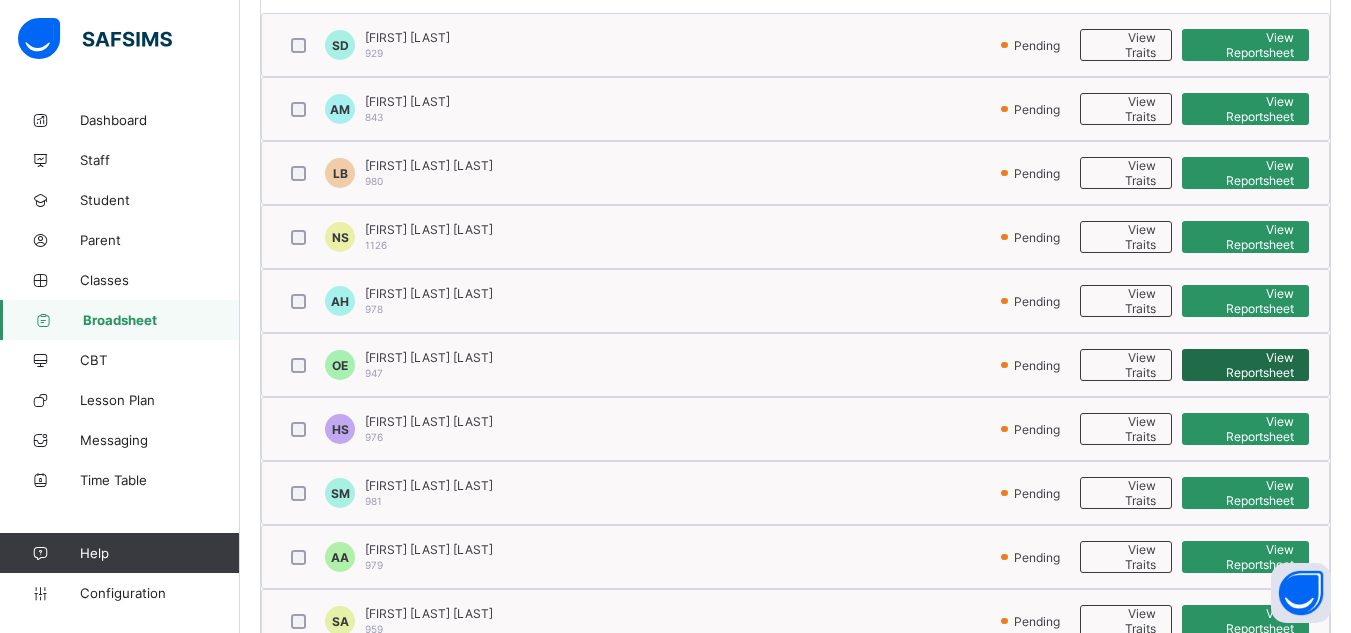 click on "View Reportsheet" at bounding box center (1245, 365) 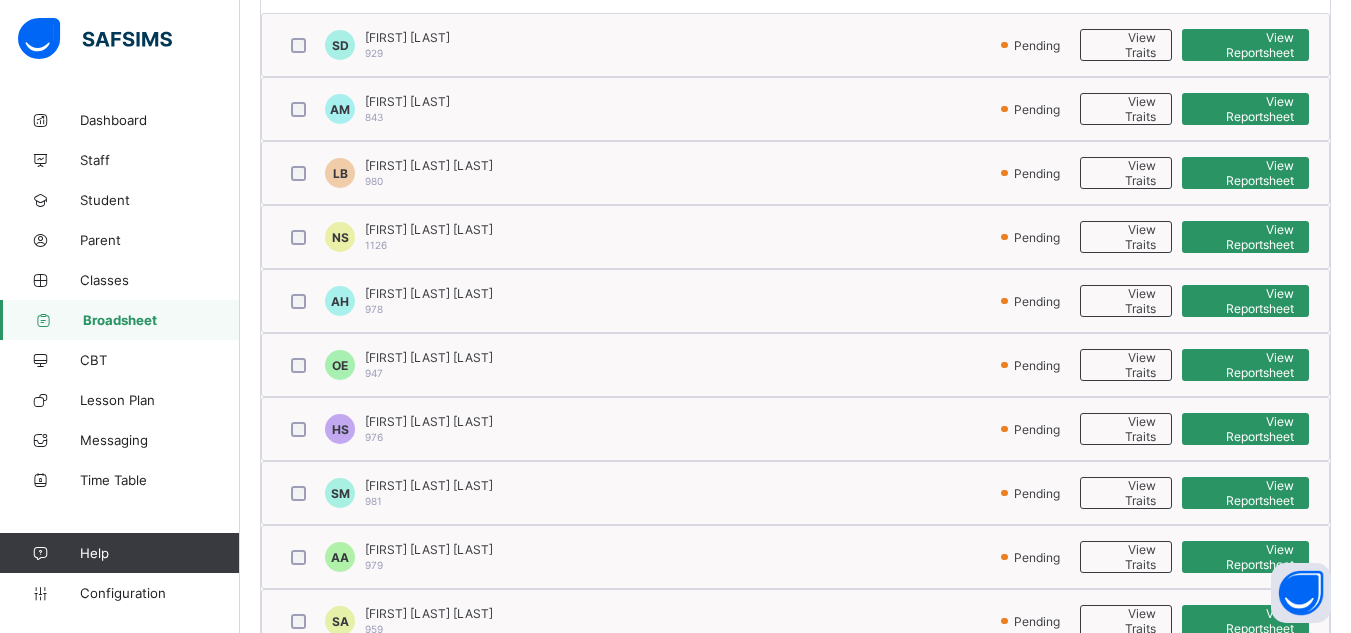click on "Broadsheet" at bounding box center [120, 320] 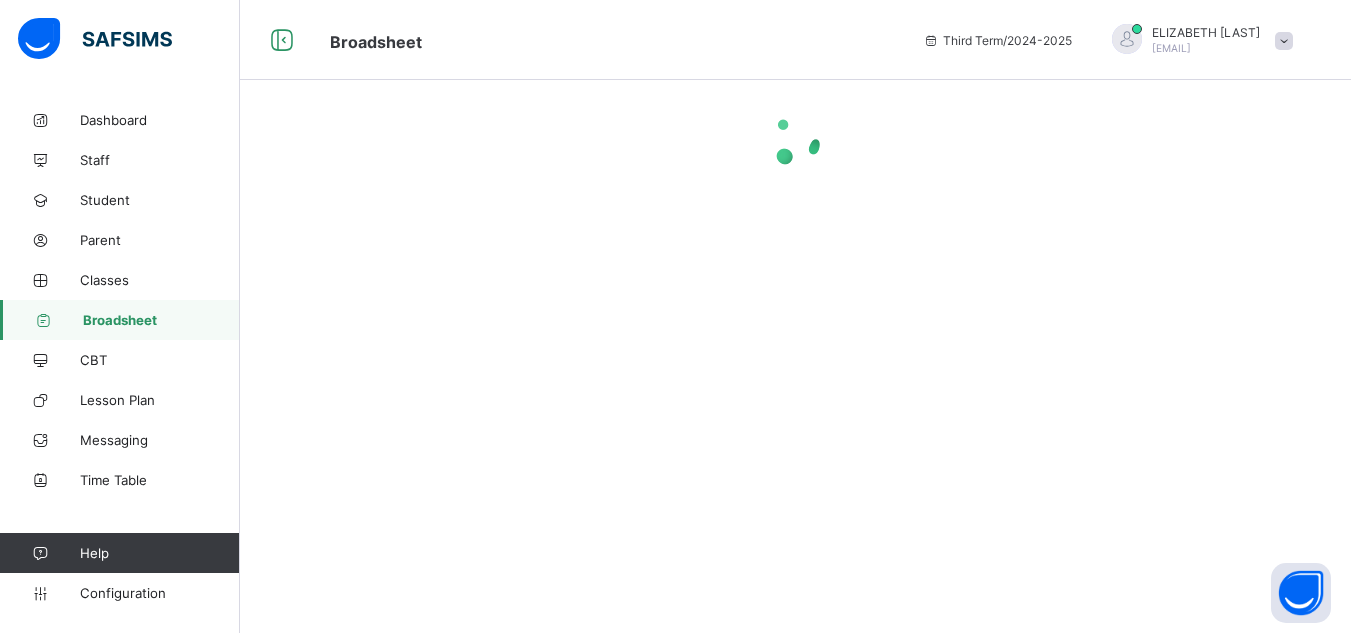 scroll, scrollTop: 0, scrollLeft: 0, axis: both 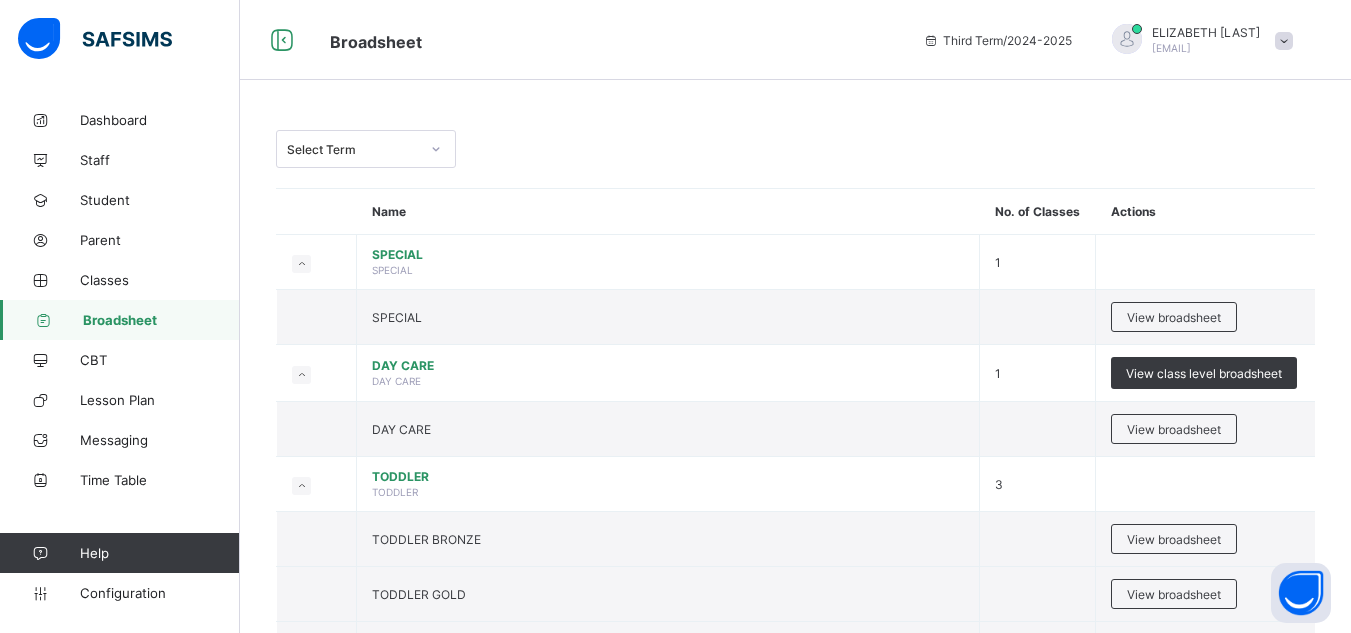 click on "Select Term Name No. of Classes Actions   SPECIAL     SPECIAL   1 SPECIAL  View broadsheet   DAY CARE     DAY CARE   1   View class level broadsheet   DAY CARE  View broadsheet   TODDLER     TODDLER   3 TODDLER BRONZE View broadsheet TODDLER GOLD View broadsheet TODDLER SILVER View broadsheet   RECEPTION     RECEPTION   3 RECEPTION GOLD View broadsheet RECEPTION BRONZE View broadsheet RECEPTION SILVER View broadsheet   YEAR 1     YEAR 1   3   View class level broadsheet   YEAR 1 PEARLS View broadsheet YEAR 1 RUBIES View broadsheet YEAR 1 DIAMOND View broadsheet   YEAR 2     YEAR 2   3   View class level broadsheet   YEAR 2 PACIFIC View broadsheet YEAR 2 ATLANTIC View broadsheet YEAR 2 MISSISSPPI View broadsheet   YEAR 3     YEAR 3   3   View class level broadsheet   YEAR 3 CONGO View broadsheet YEAR 3 NILE View broadsheet YEAR 3 AMAZON View broadsheet   YEAR 4     YEAR 4   3   View class level broadsheet   YEAR 4 LIMPOPO View broadsheet YEAR 4 OLYMPUS View broadsheet YEAR 4 ZAMBEZI View broadsheet   YEAR 5" at bounding box center (795, 1609) 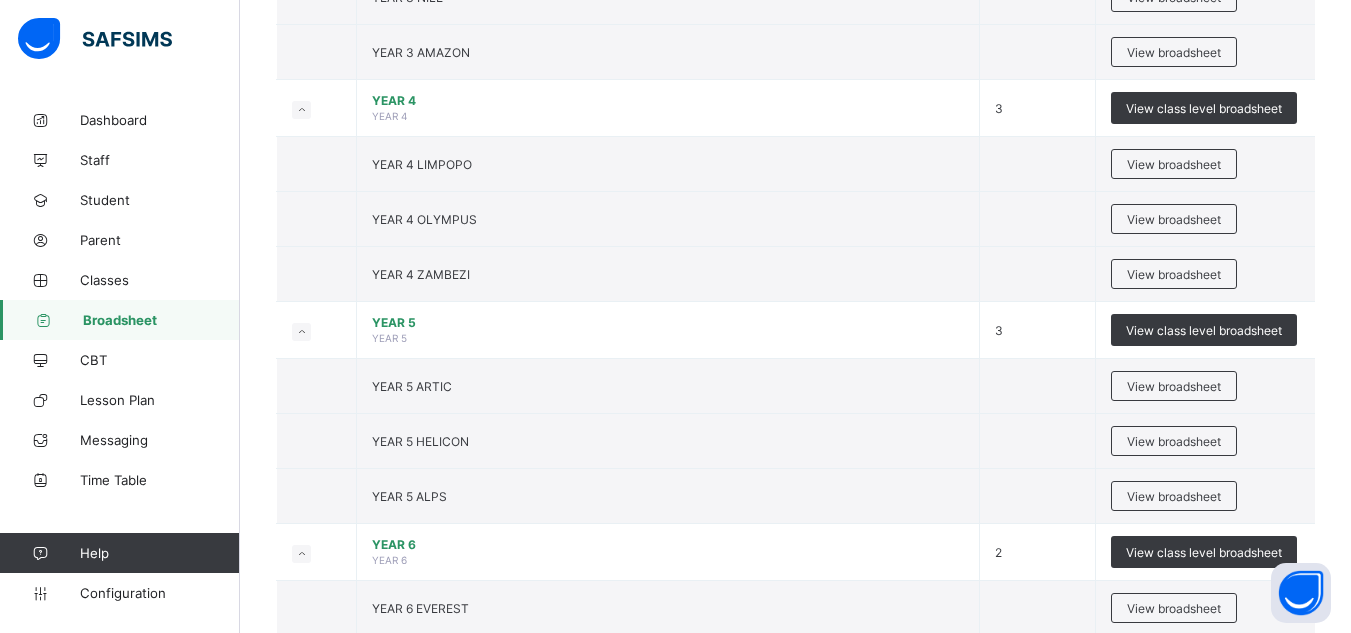 scroll, scrollTop: 1560, scrollLeft: 0, axis: vertical 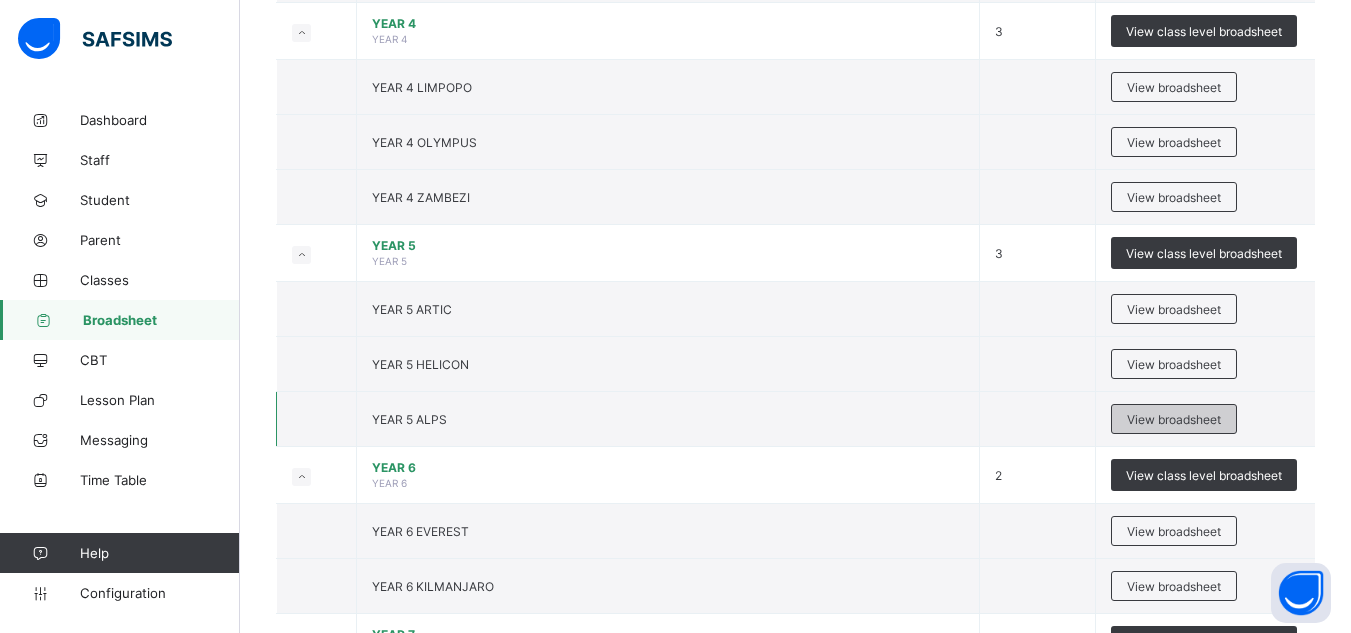 click on "View broadsheet" at bounding box center (1174, 419) 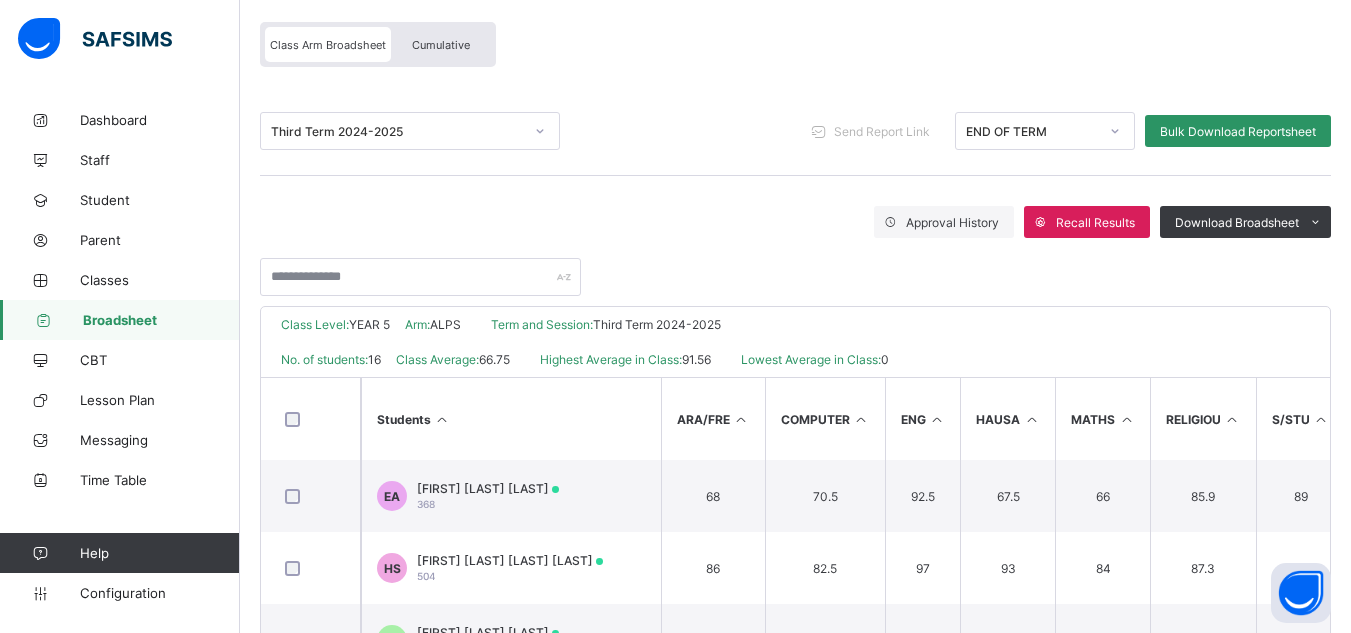 scroll, scrollTop: 200, scrollLeft: 0, axis: vertical 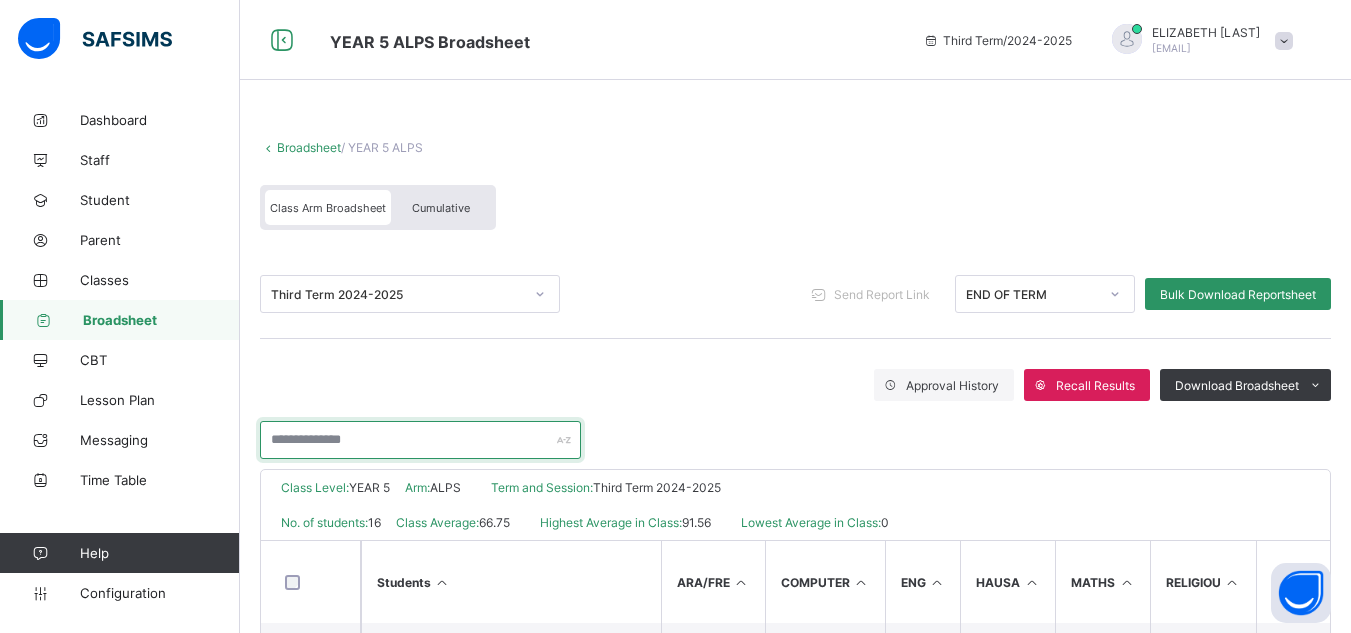 click at bounding box center (420, 440) 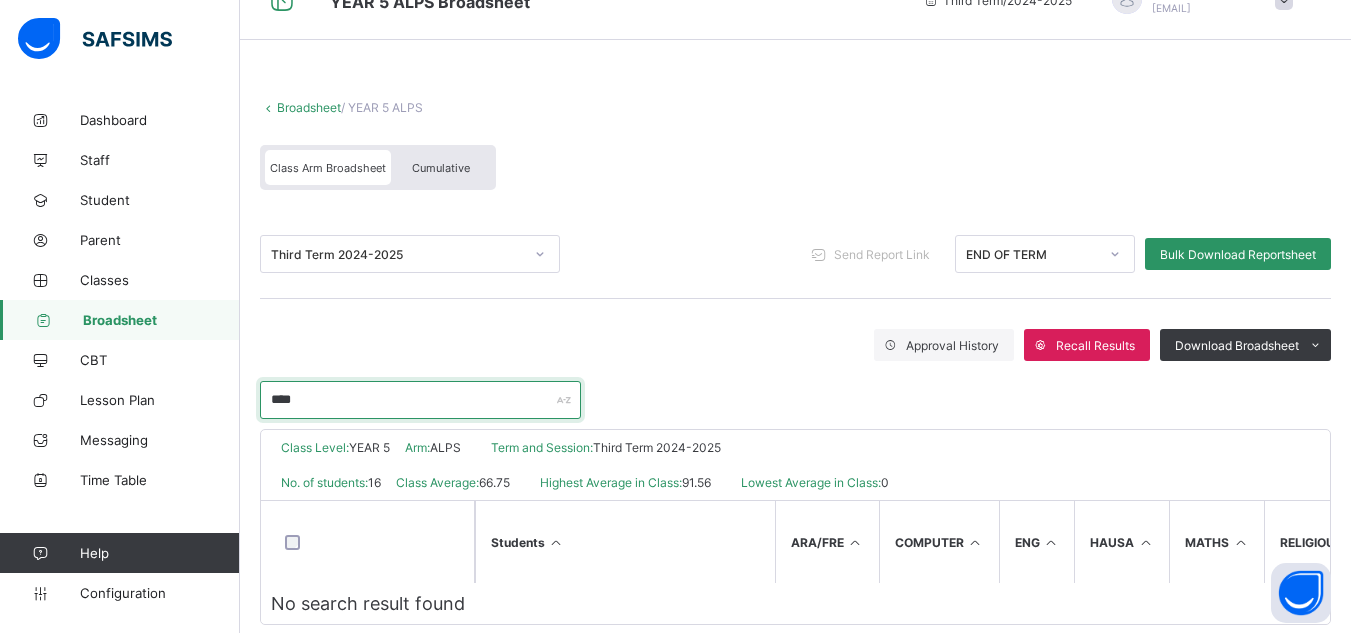 scroll, scrollTop: 80, scrollLeft: 0, axis: vertical 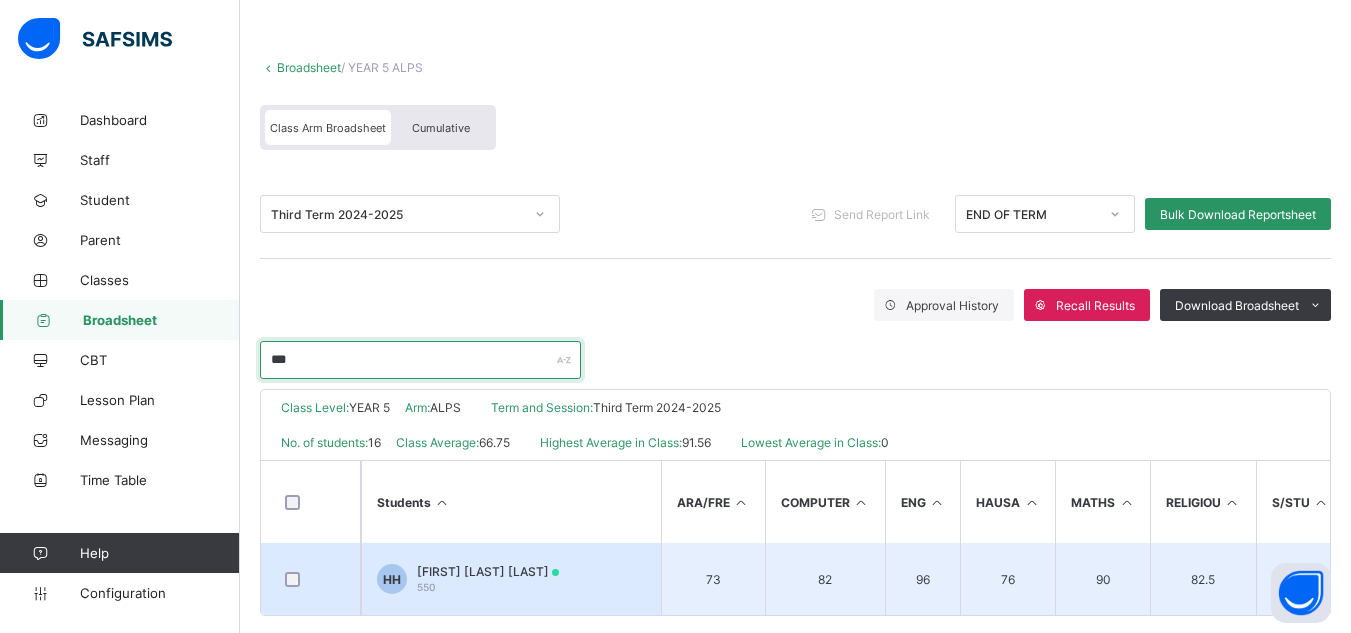 type on "***" 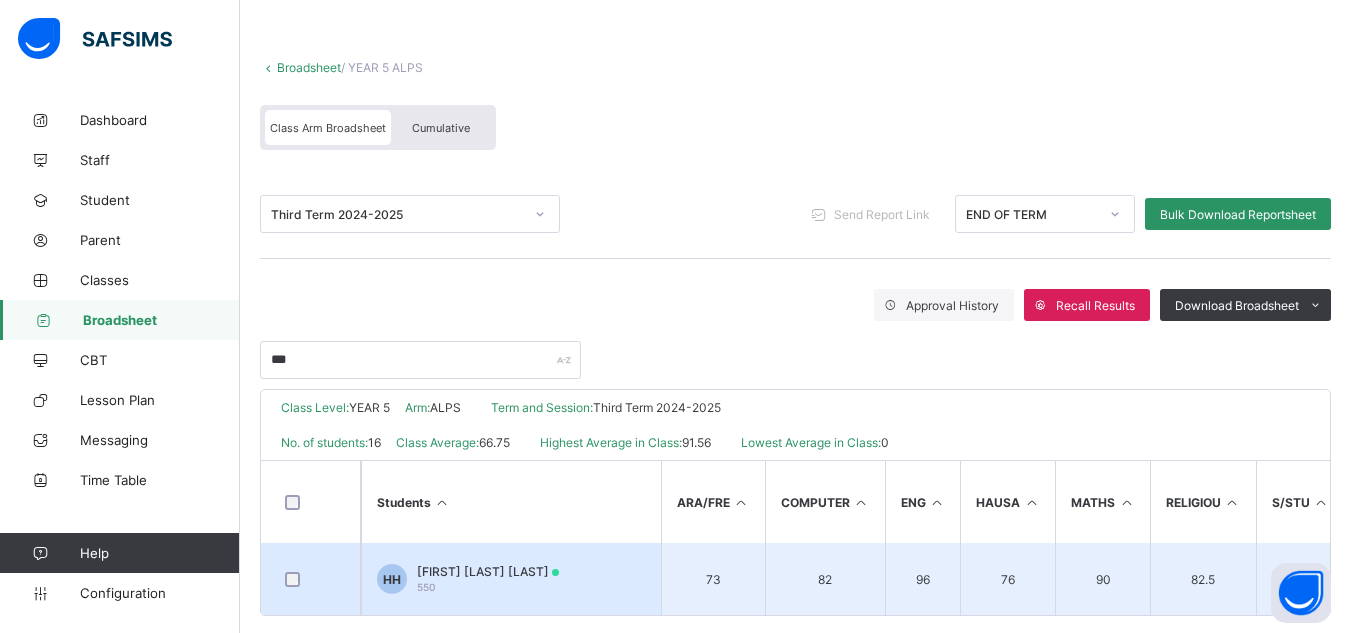 click on "HAUWA ZAKARIYAU HABEEB" at bounding box center (488, 571) 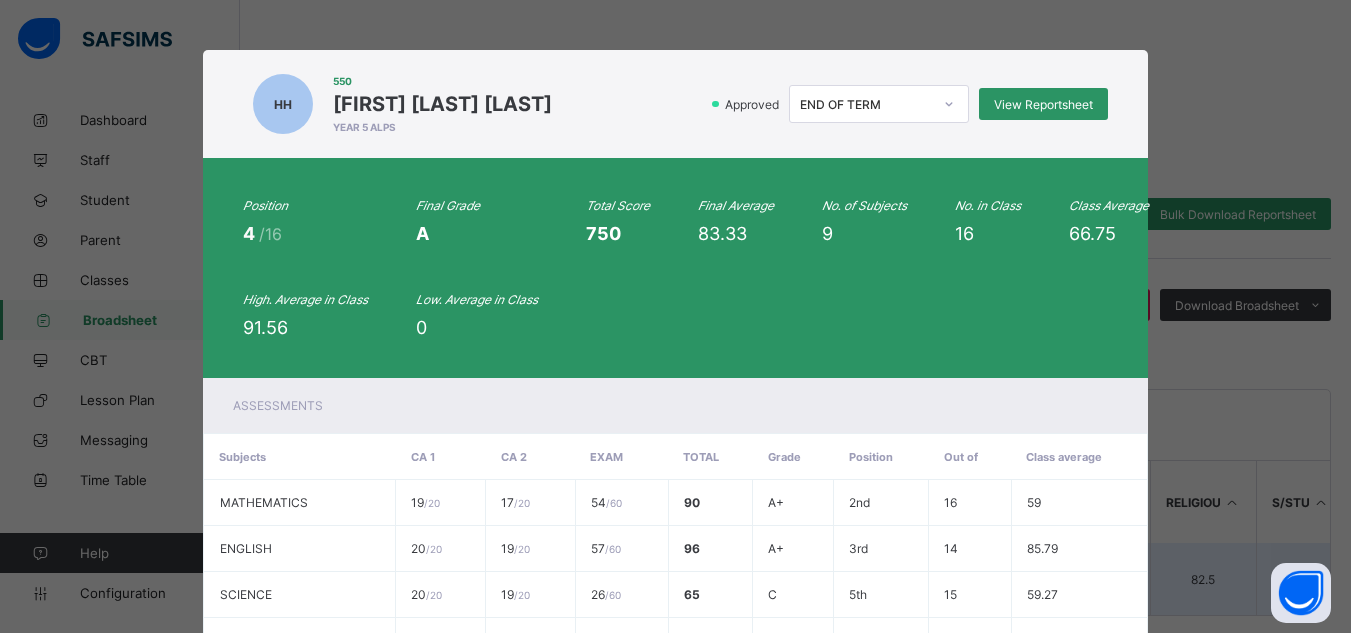click on "19 / 20" at bounding box center (531, 595) 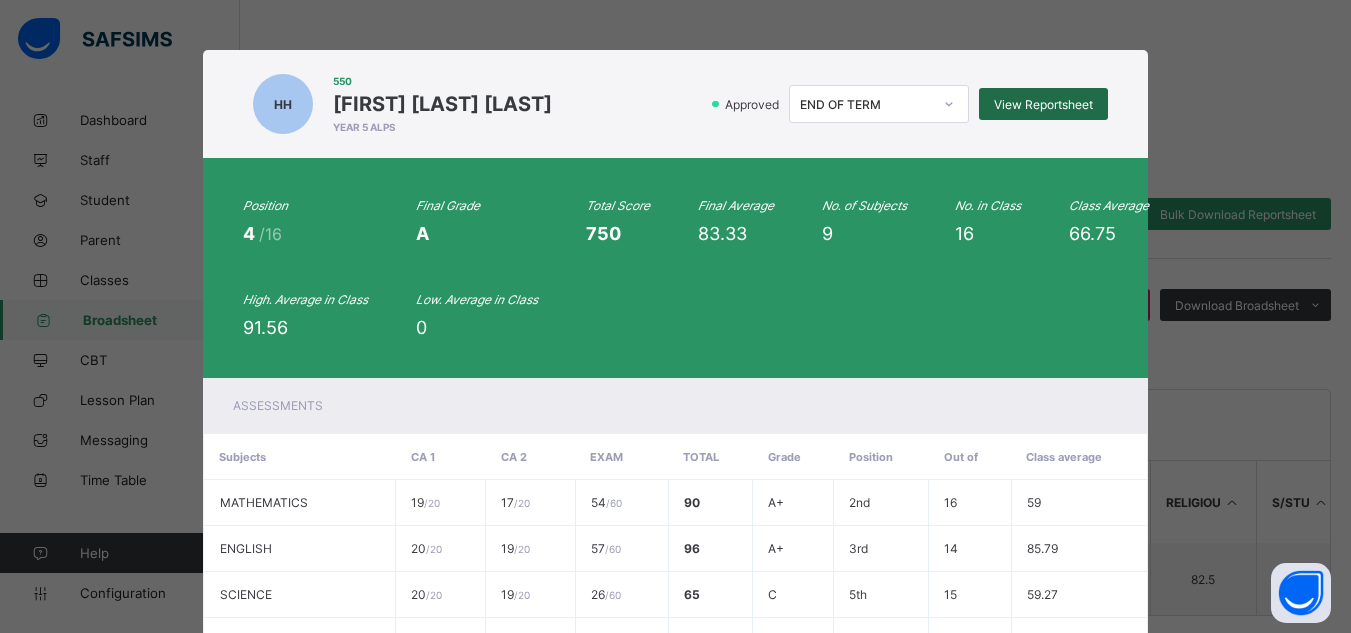 click on "View Reportsheet" at bounding box center (1043, 104) 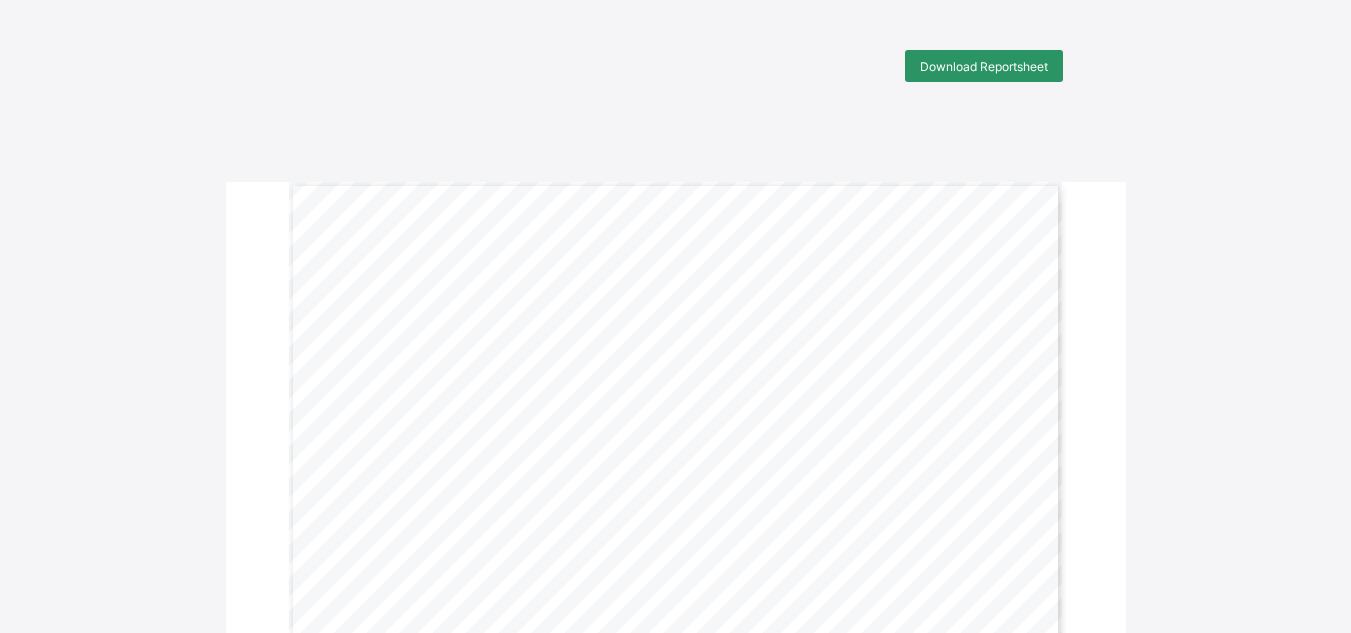 scroll, scrollTop: 0, scrollLeft: 0, axis: both 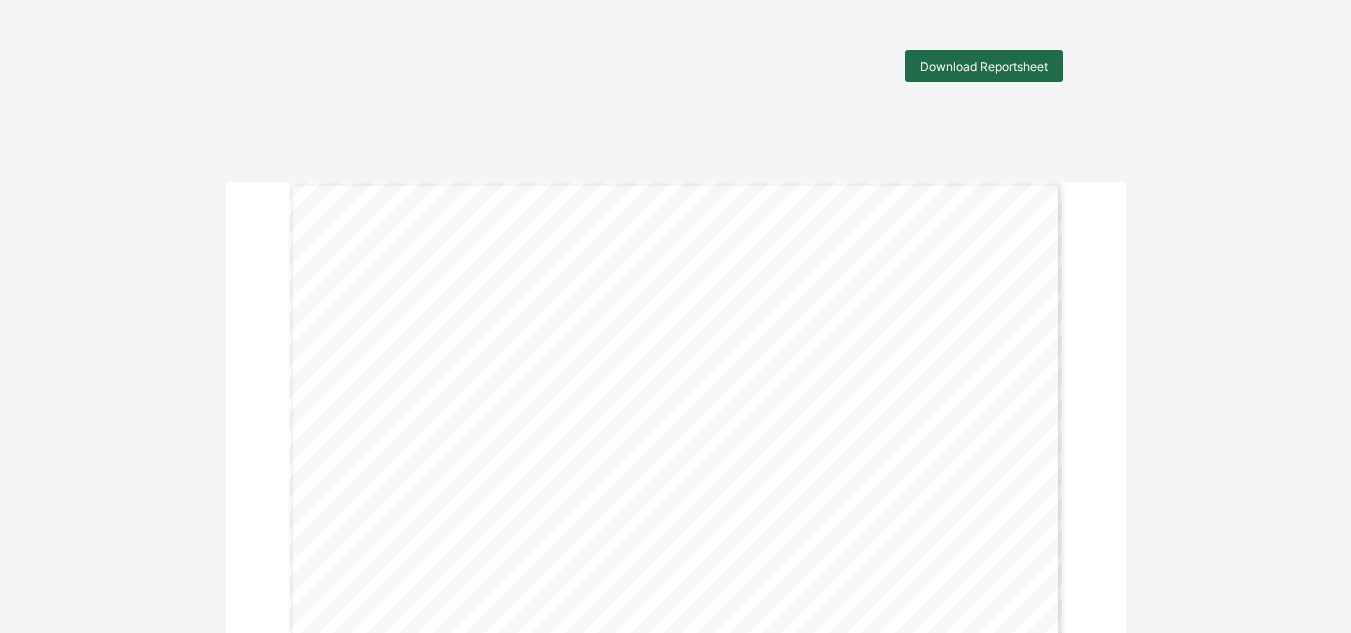 click on "Download Reportsheet" at bounding box center [984, 66] 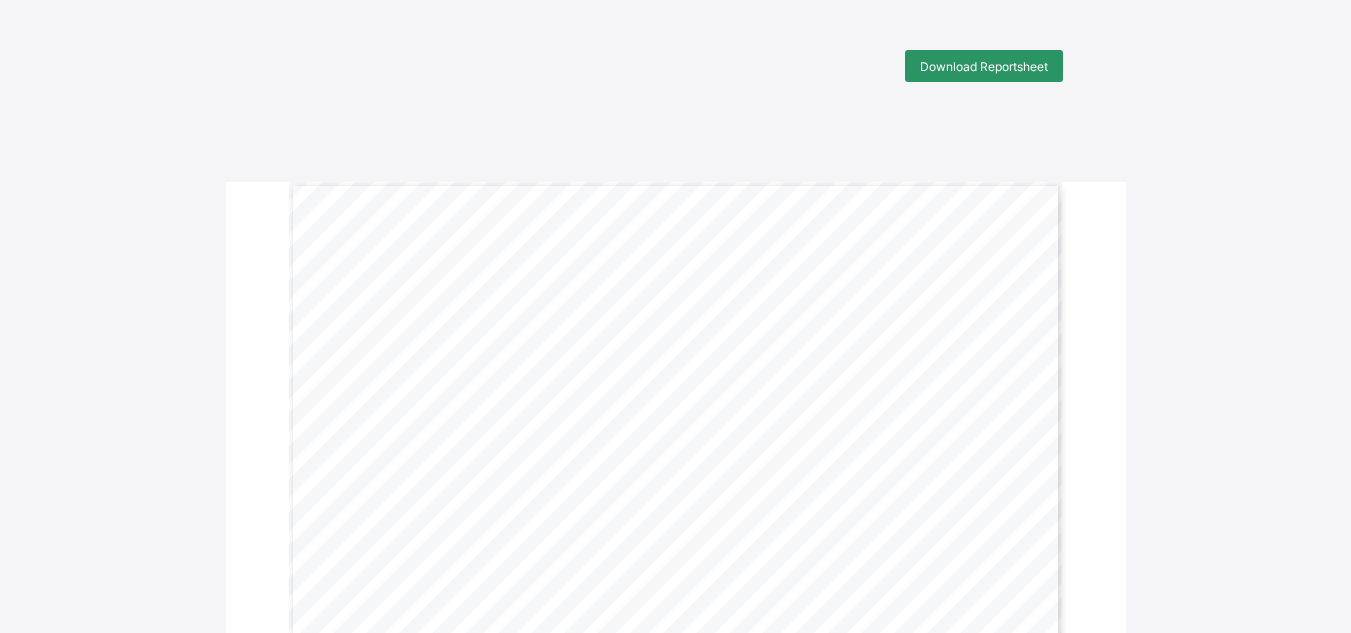 scroll, scrollTop: 0, scrollLeft: 0, axis: both 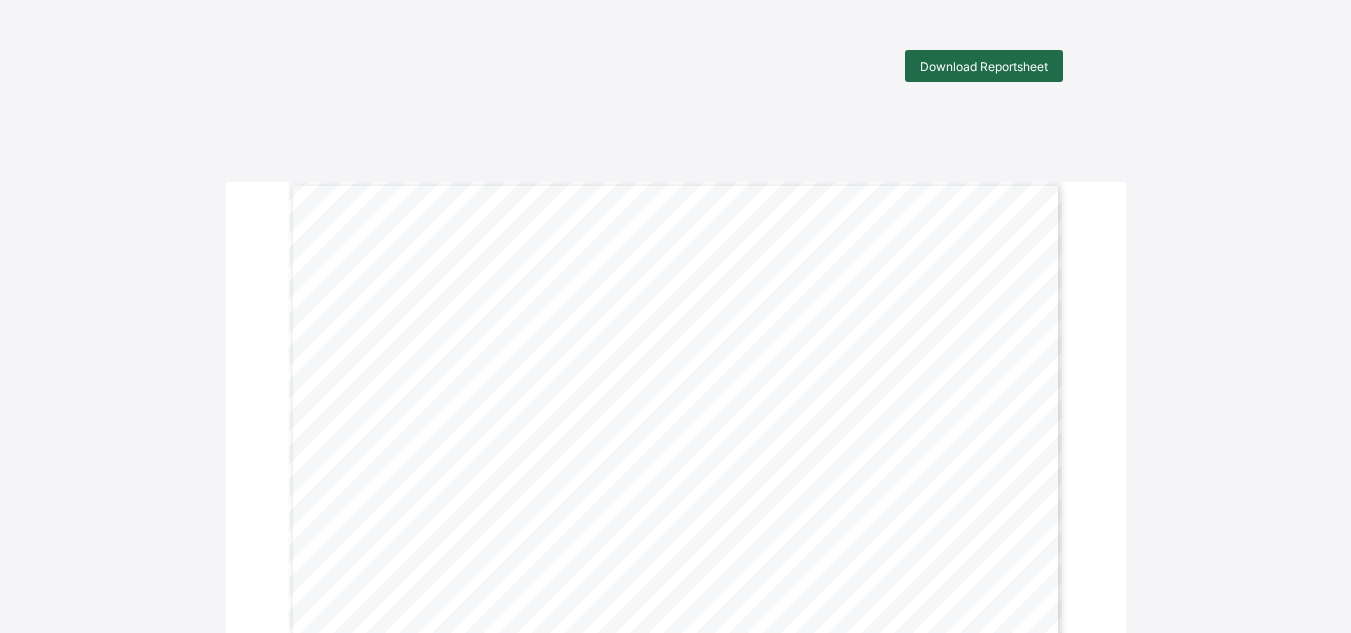 click on "Download Reportsheet" at bounding box center [984, 66] 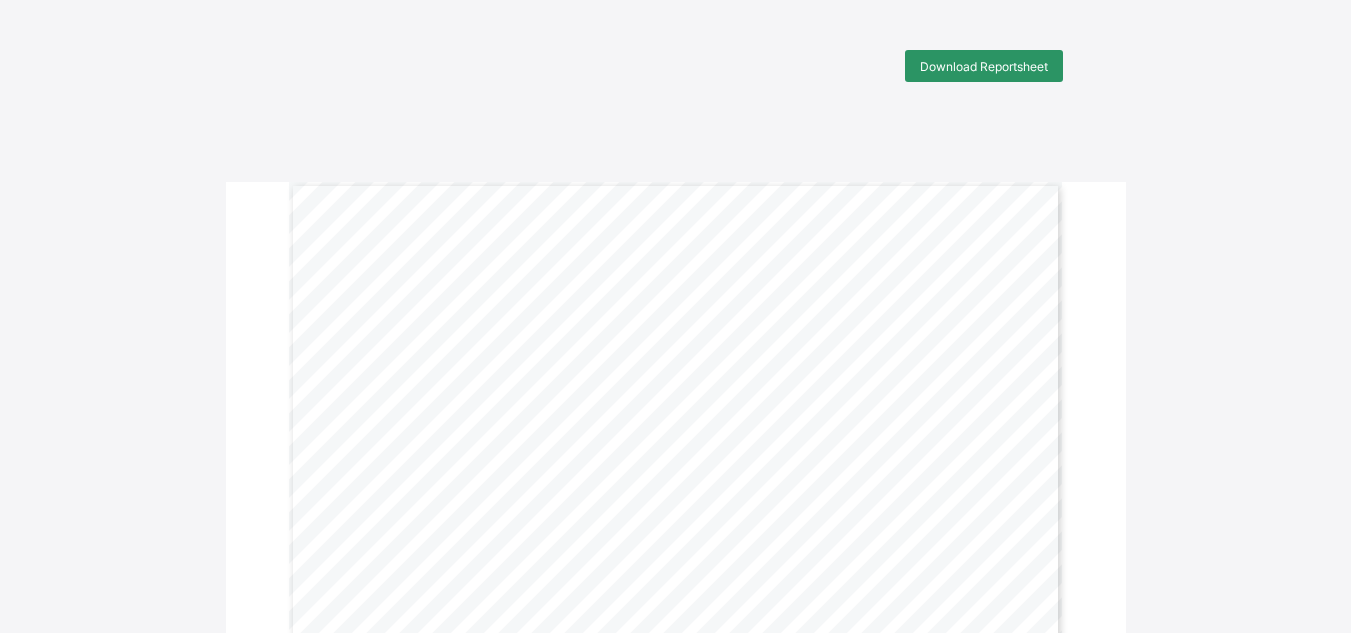 scroll, scrollTop: 0, scrollLeft: 0, axis: both 